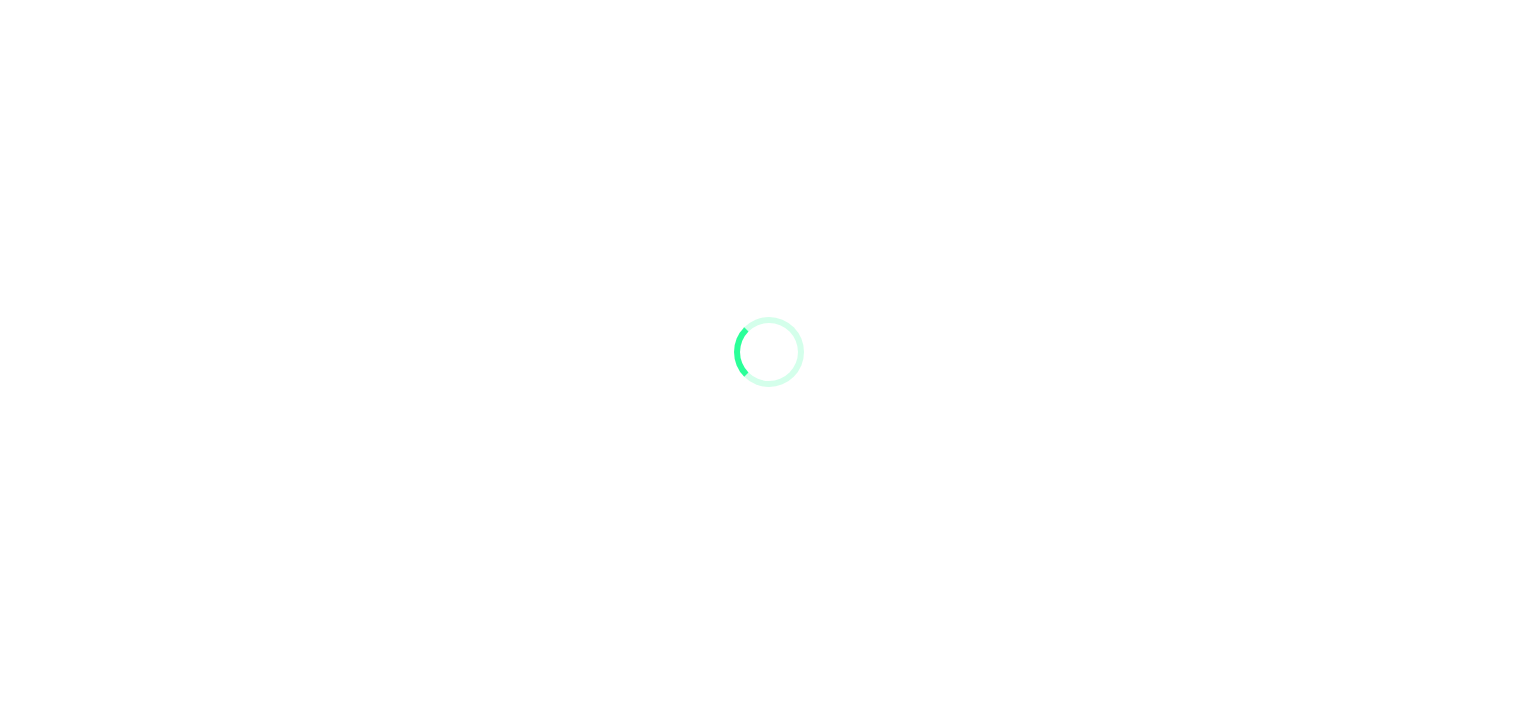 scroll, scrollTop: 0, scrollLeft: 0, axis: both 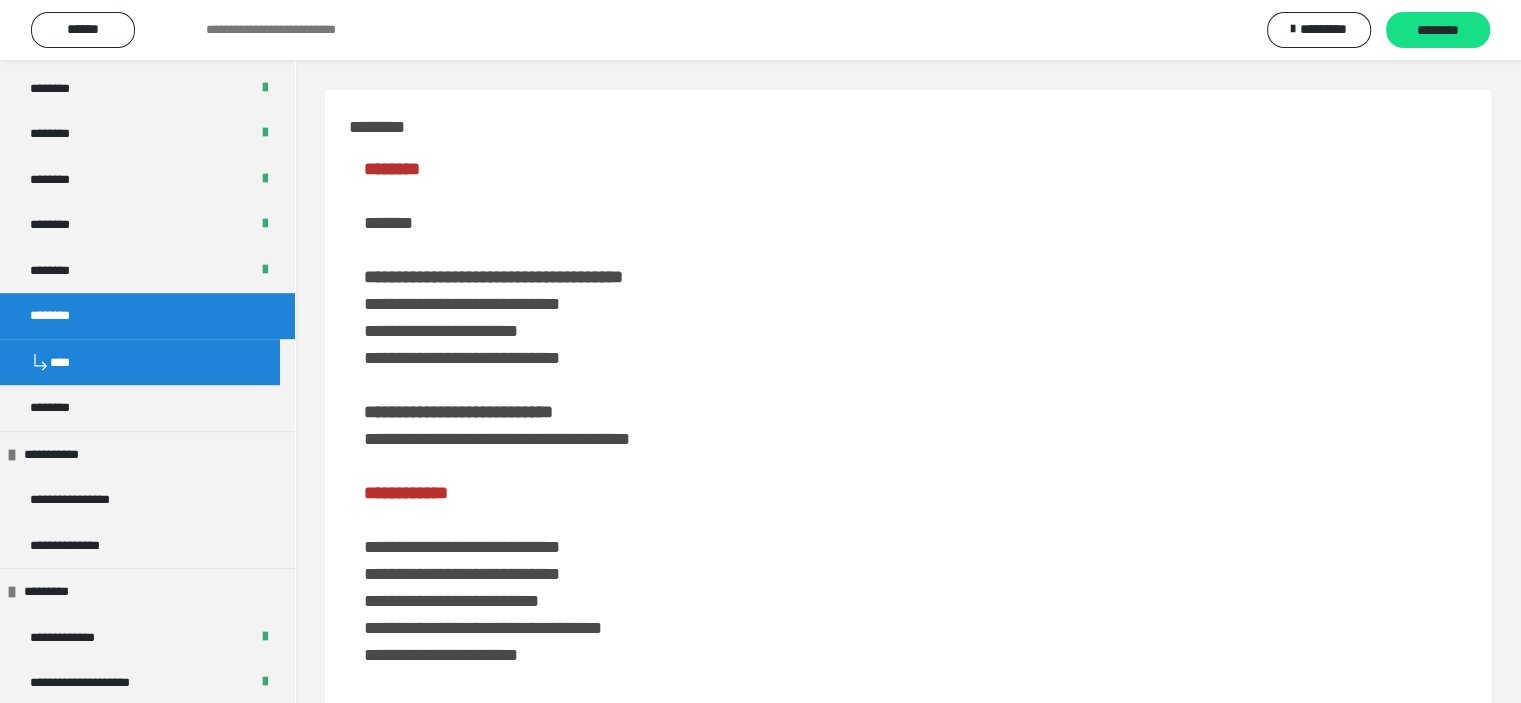 click on "********" at bounding box center (61, 316) 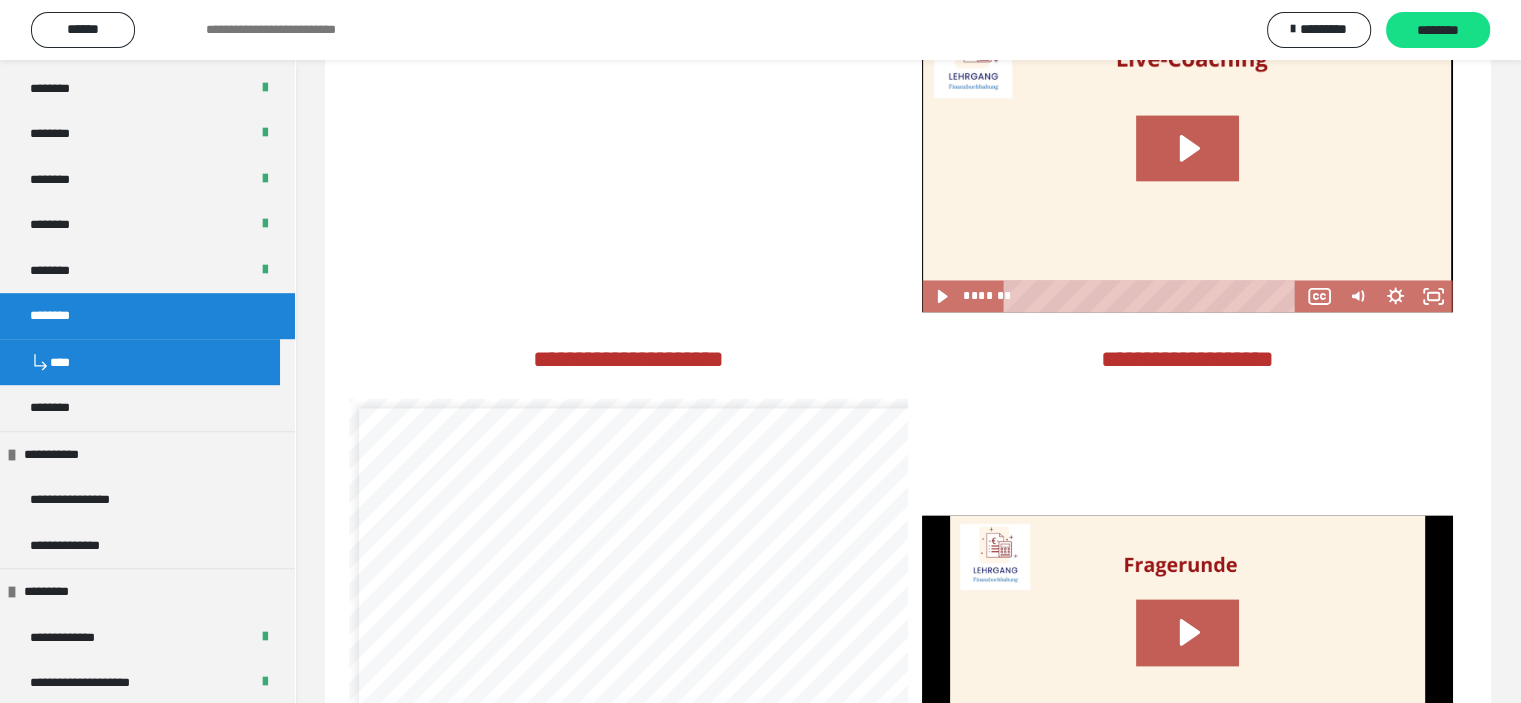 scroll, scrollTop: 3776, scrollLeft: 0, axis: vertical 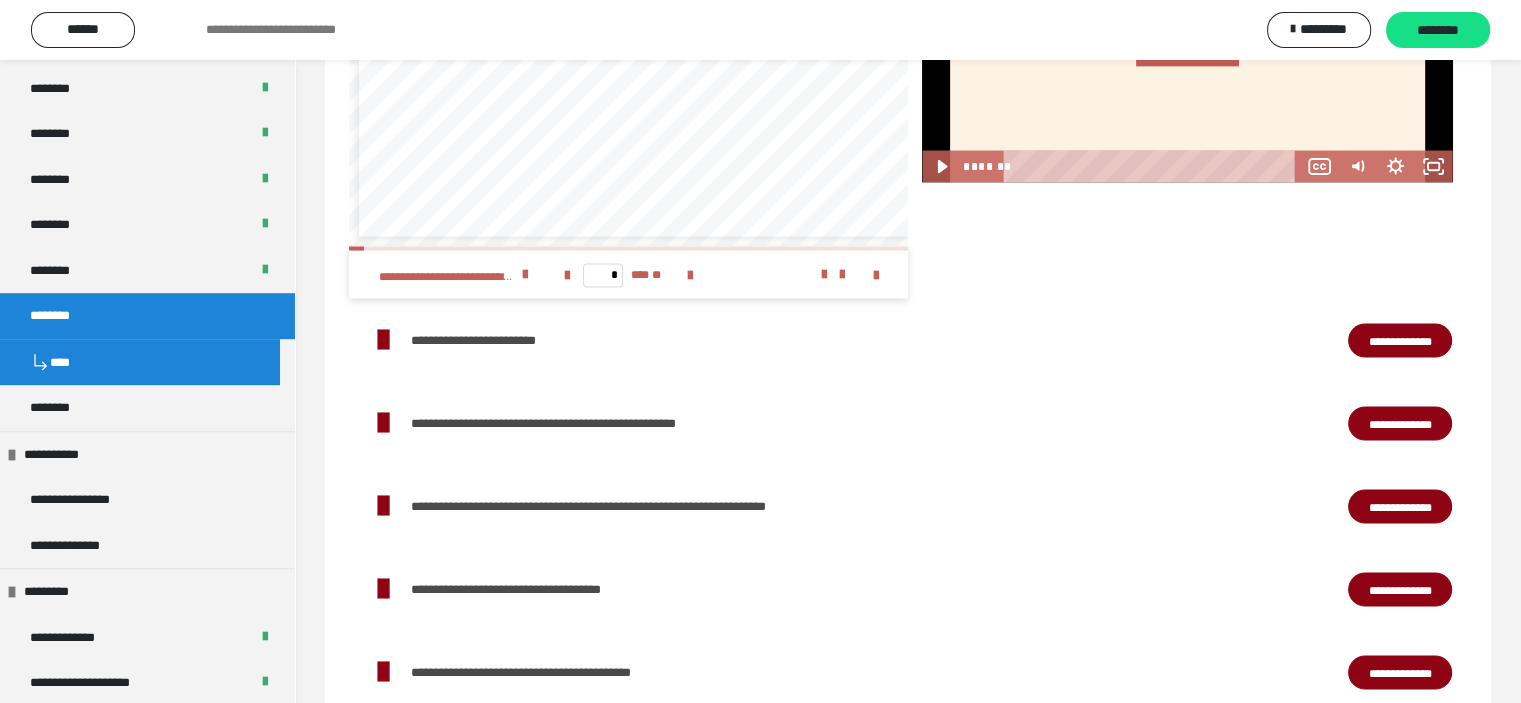 click on "**********" at bounding box center [1400, 340] 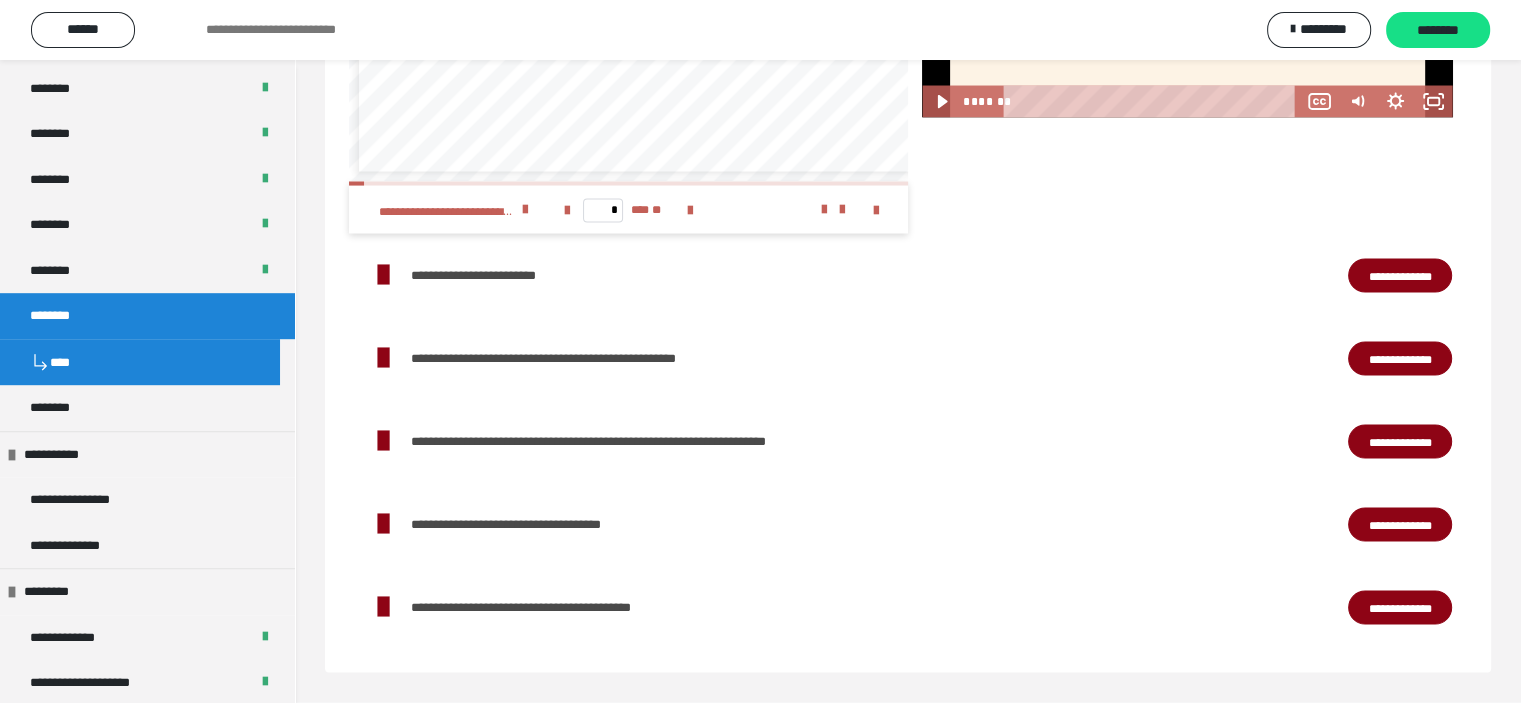 click on "**********" at bounding box center (1400, 525) 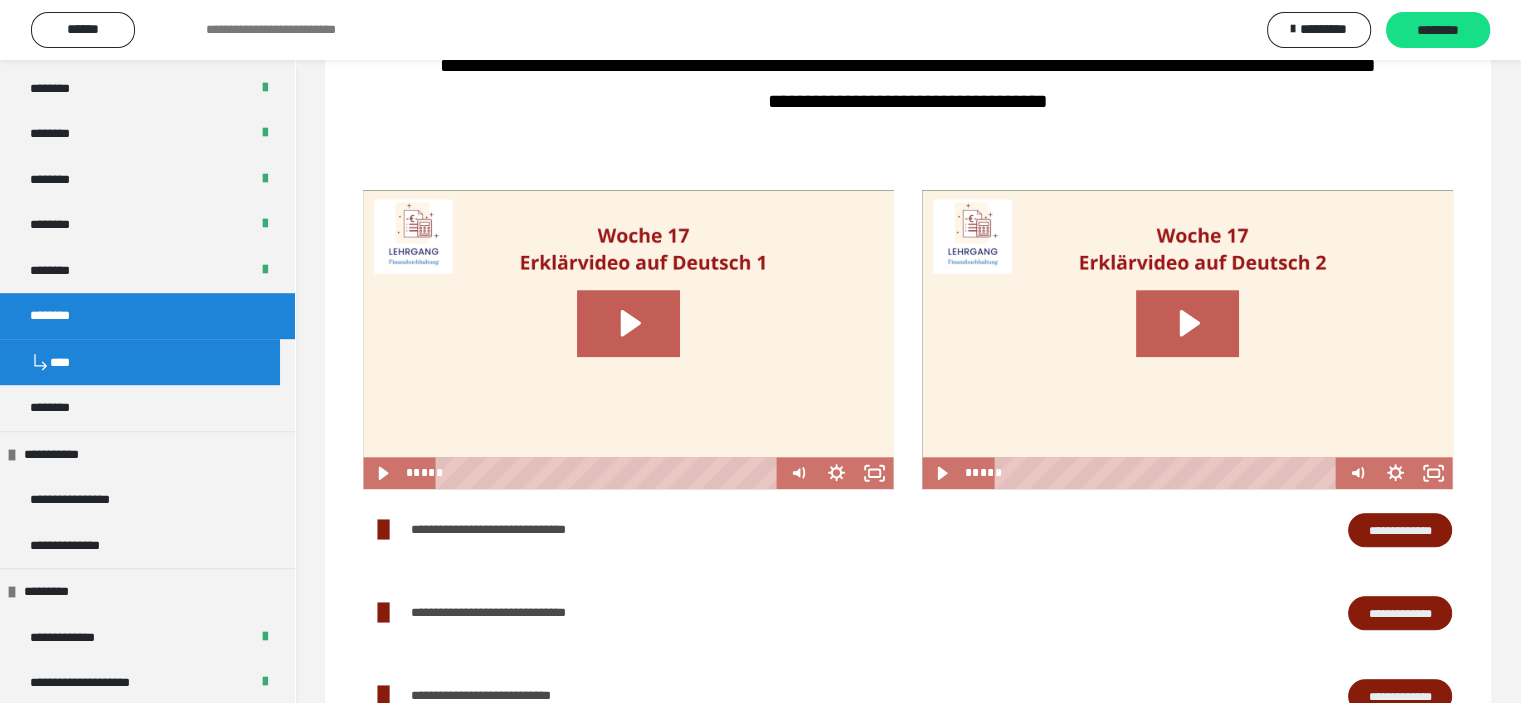 scroll, scrollTop: 1476, scrollLeft: 0, axis: vertical 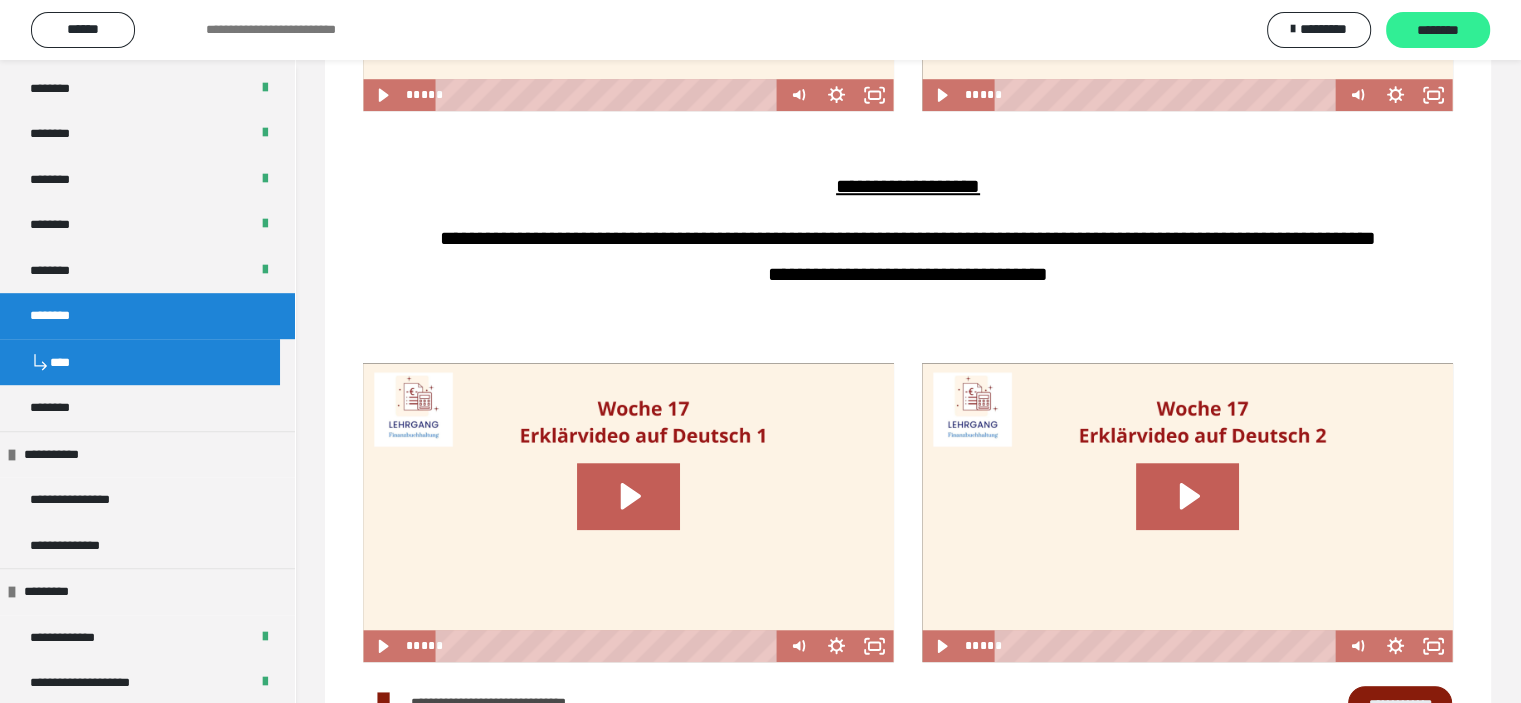 click on "********" at bounding box center (1438, 31) 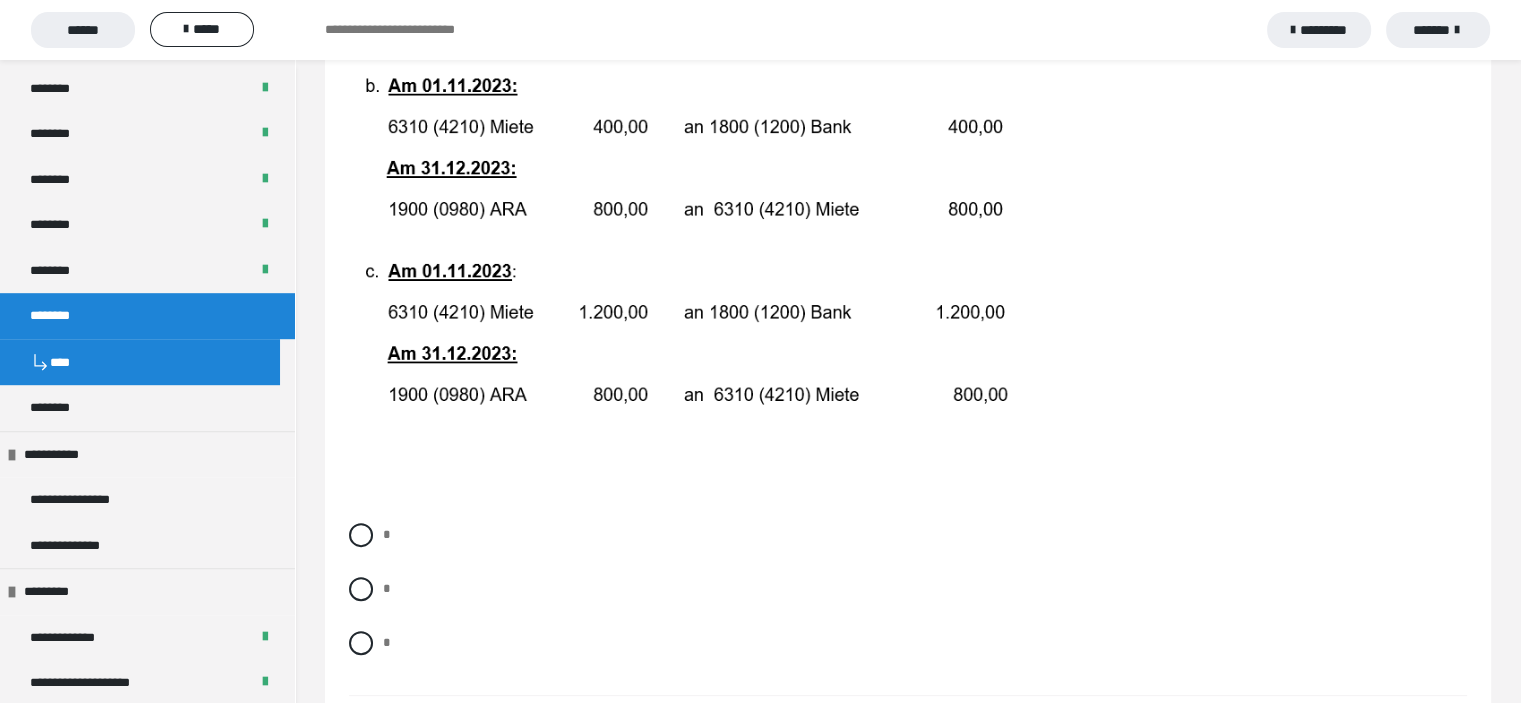 scroll, scrollTop: 600, scrollLeft: 0, axis: vertical 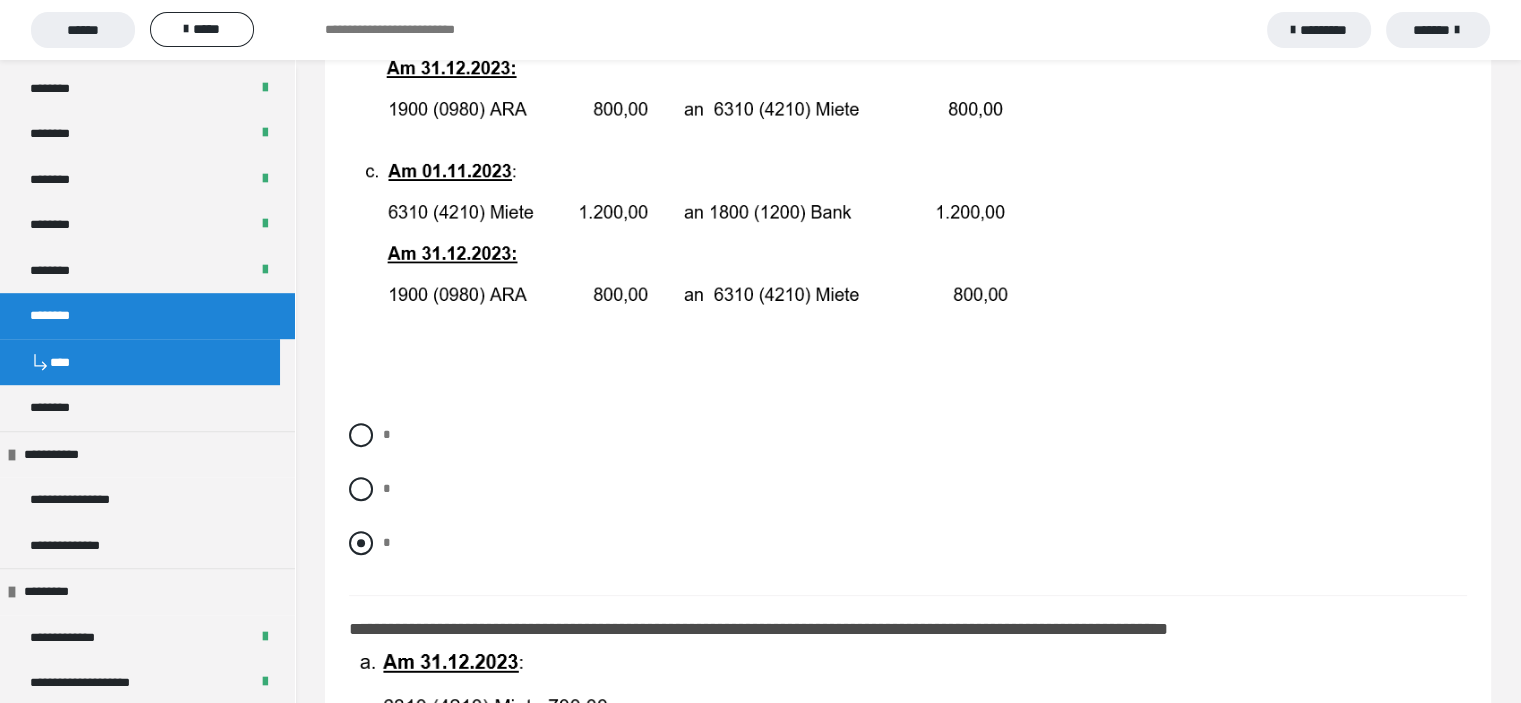 click at bounding box center [361, 543] 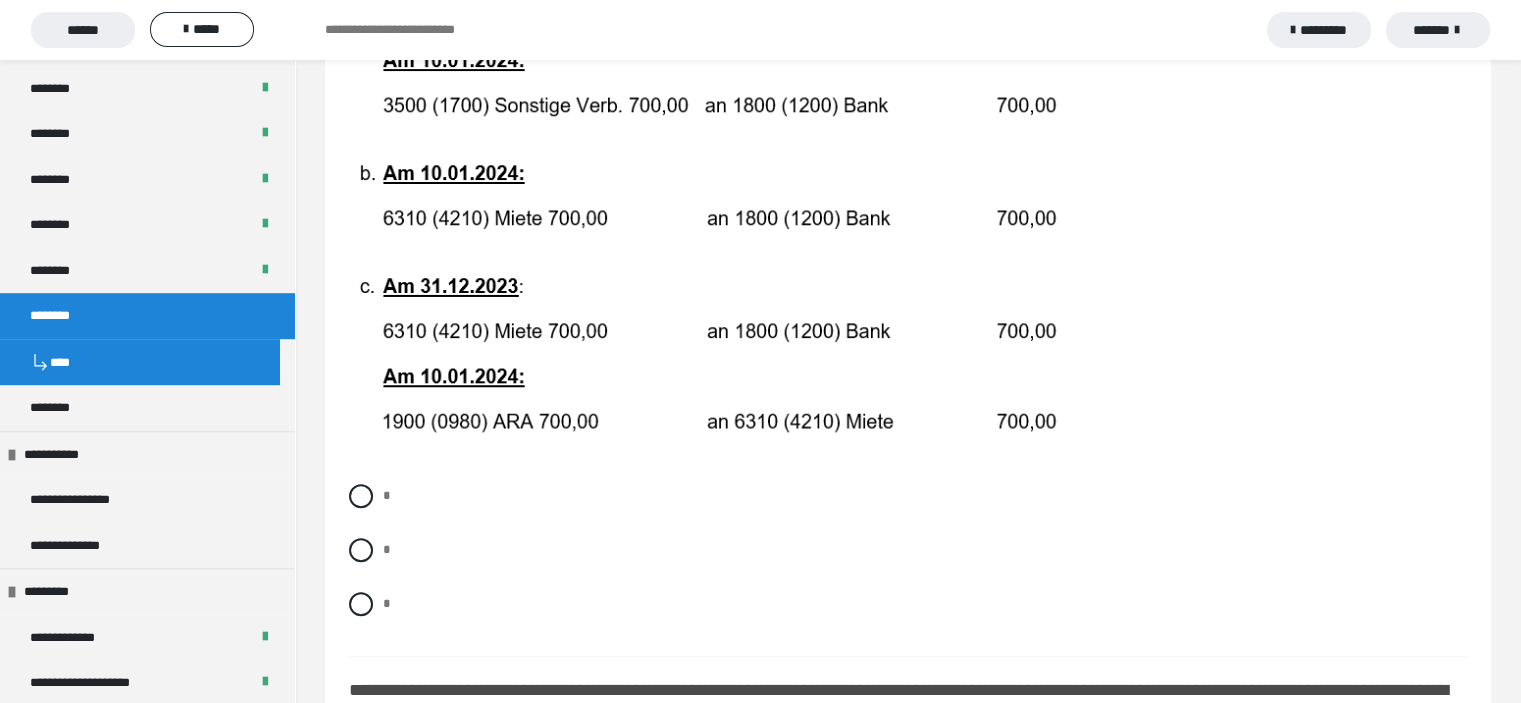 scroll, scrollTop: 1400, scrollLeft: 0, axis: vertical 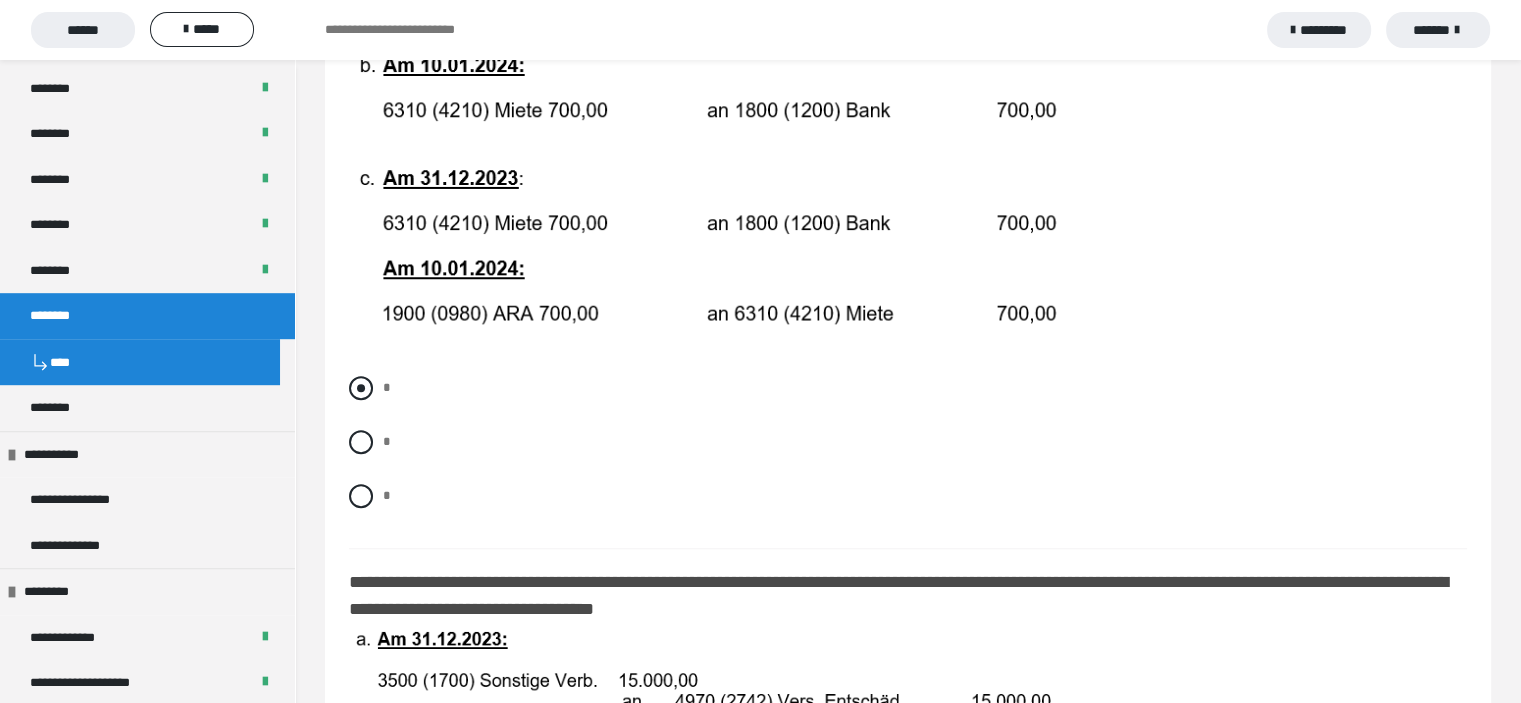click at bounding box center [361, 388] 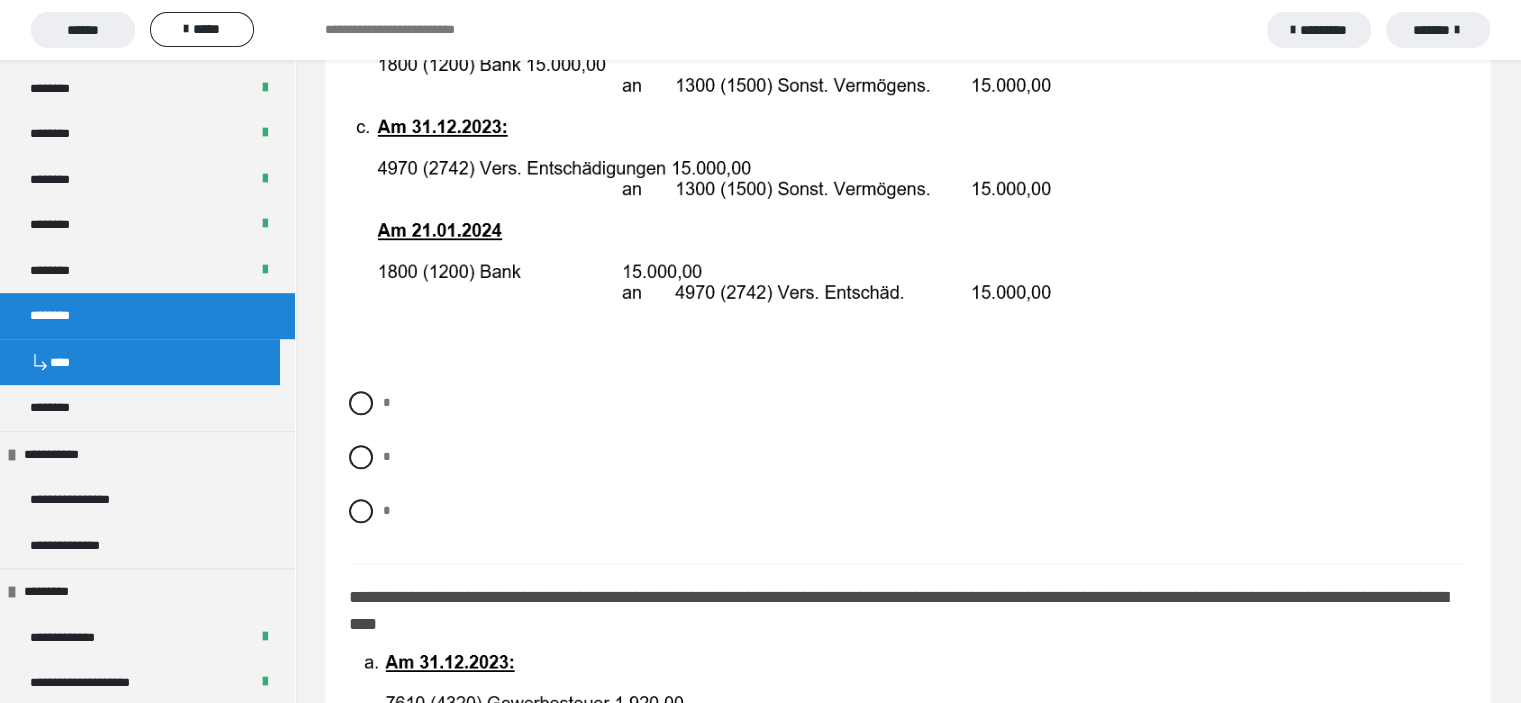 scroll, scrollTop: 2300, scrollLeft: 0, axis: vertical 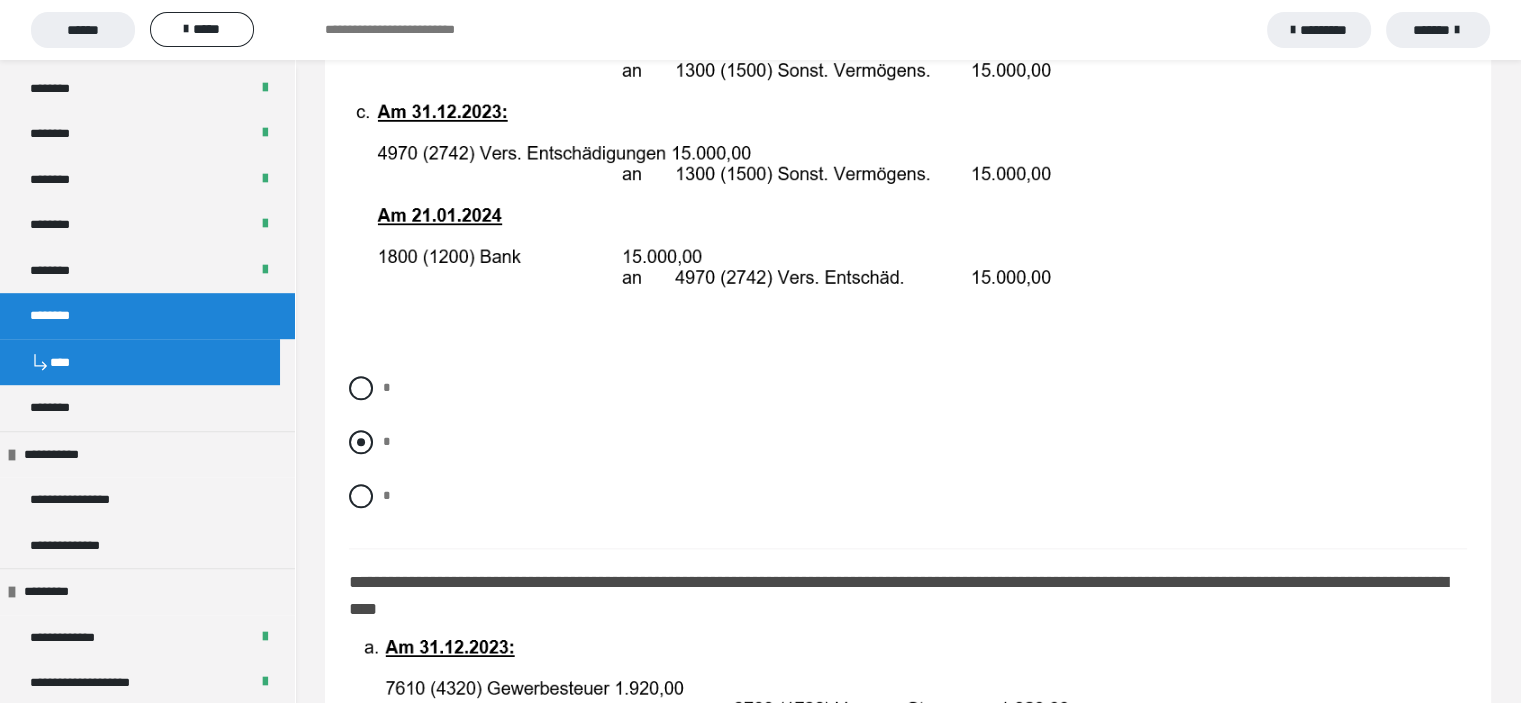 click at bounding box center (361, 442) 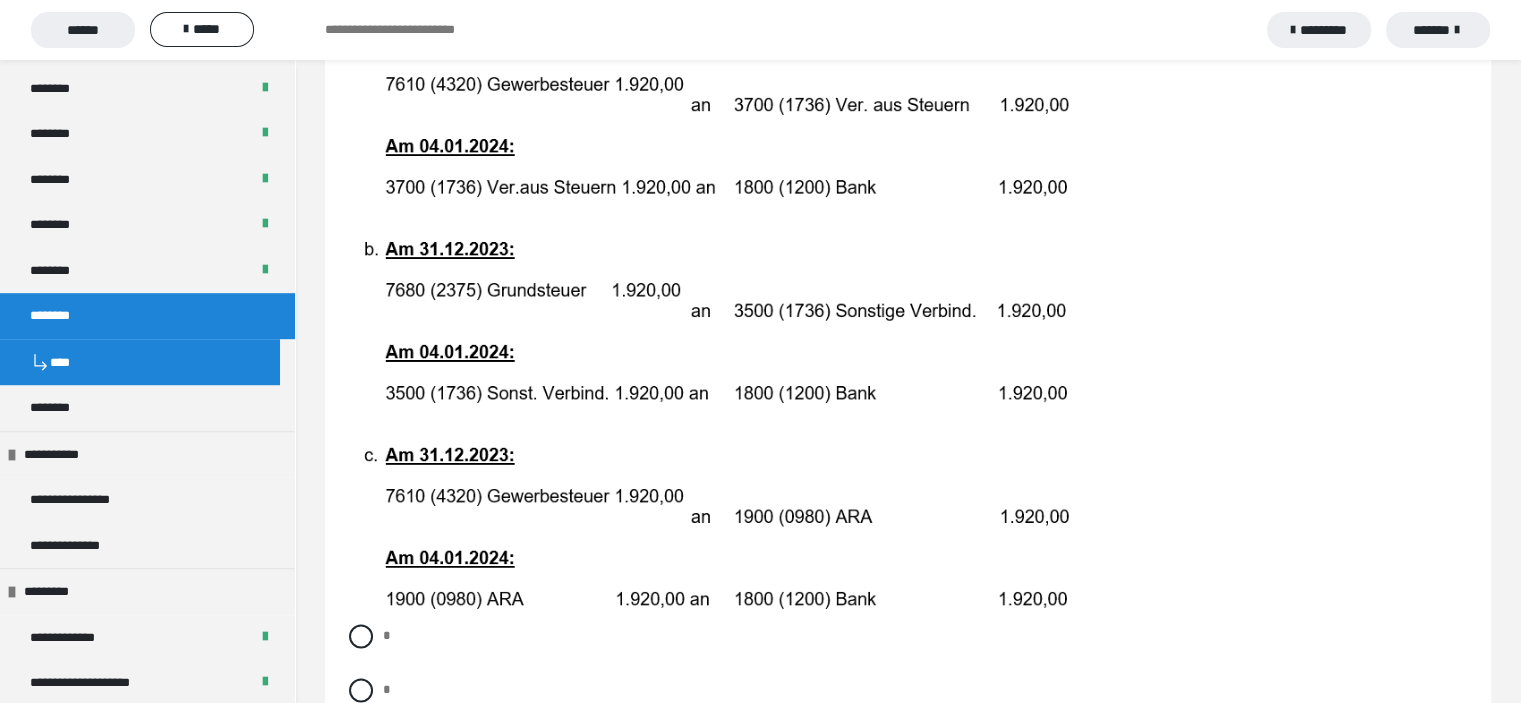 scroll, scrollTop: 3200, scrollLeft: 0, axis: vertical 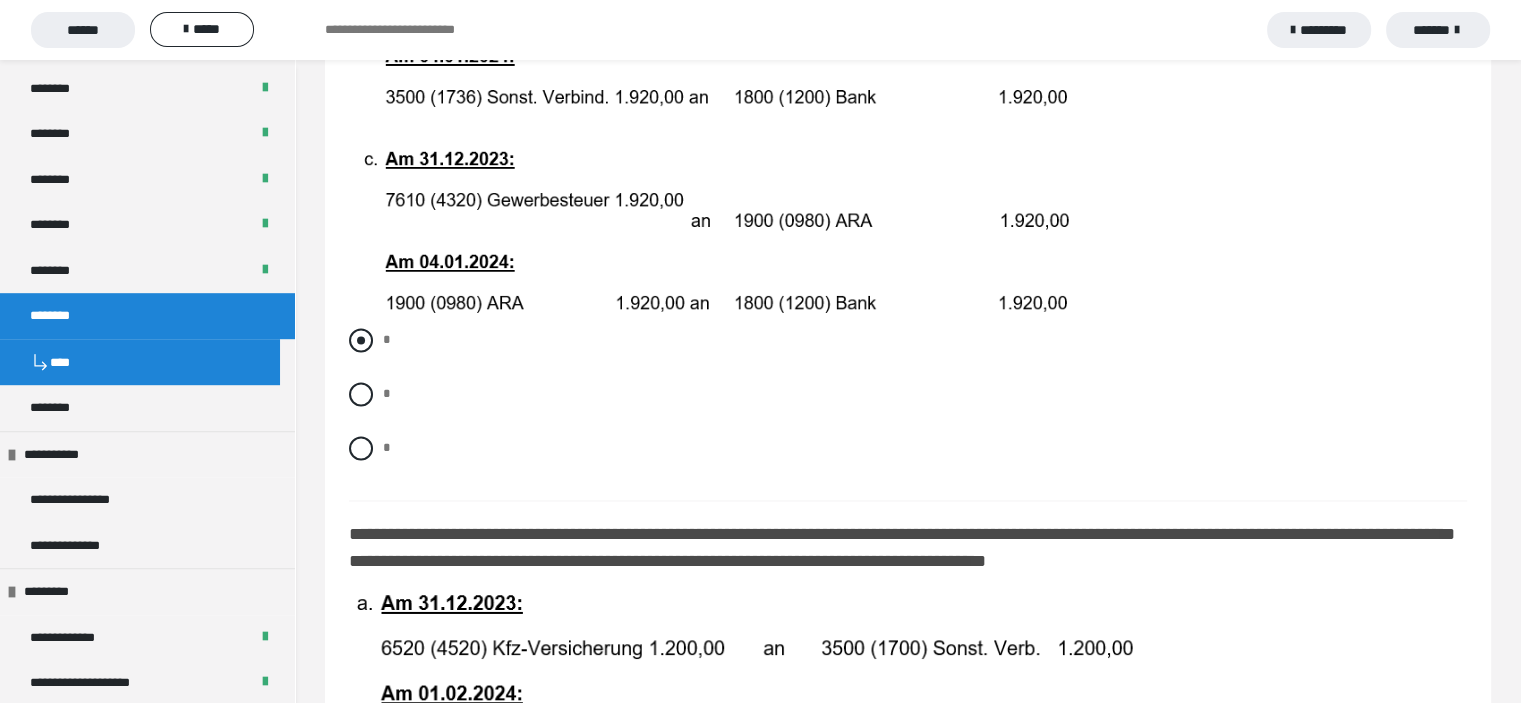 click at bounding box center [361, 340] 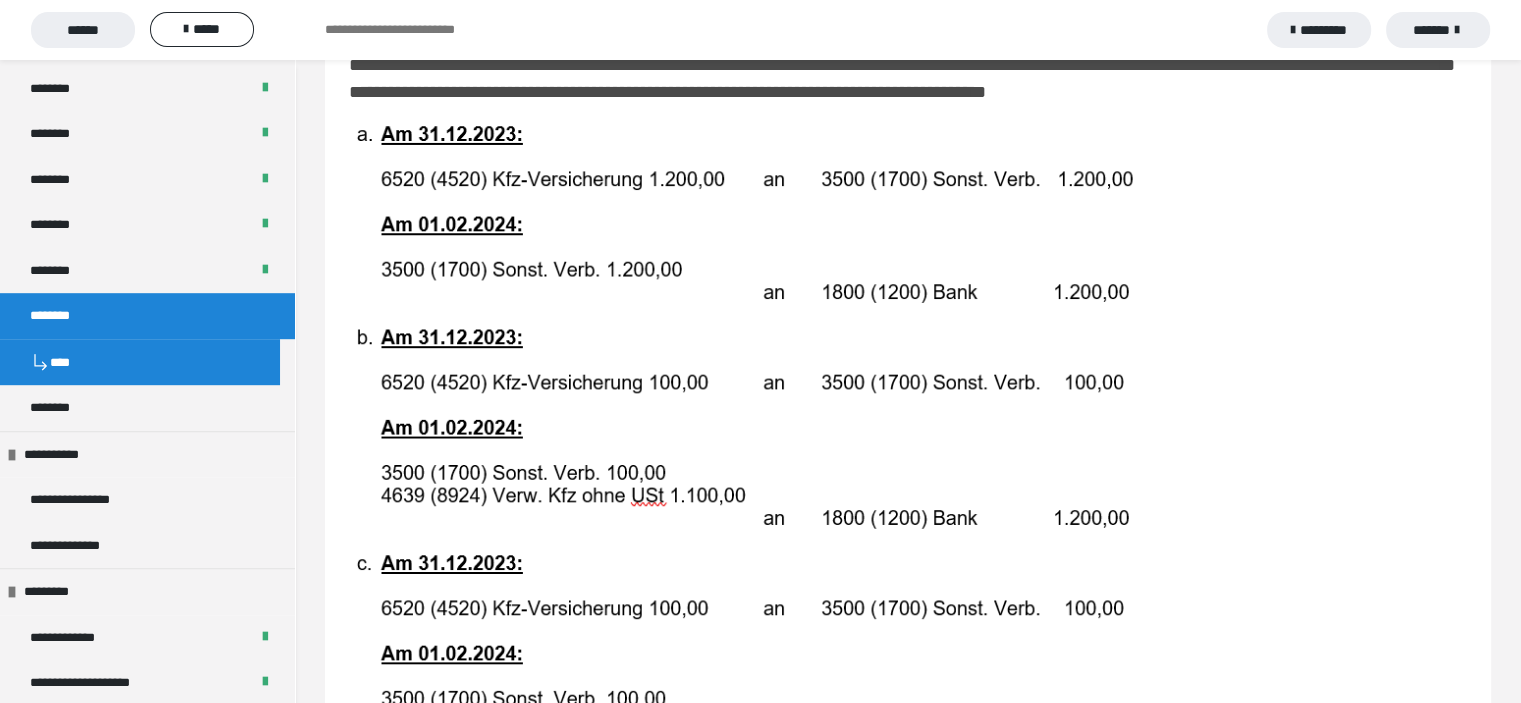 scroll, scrollTop: 3800, scrollLeft: 0, axis: vertical 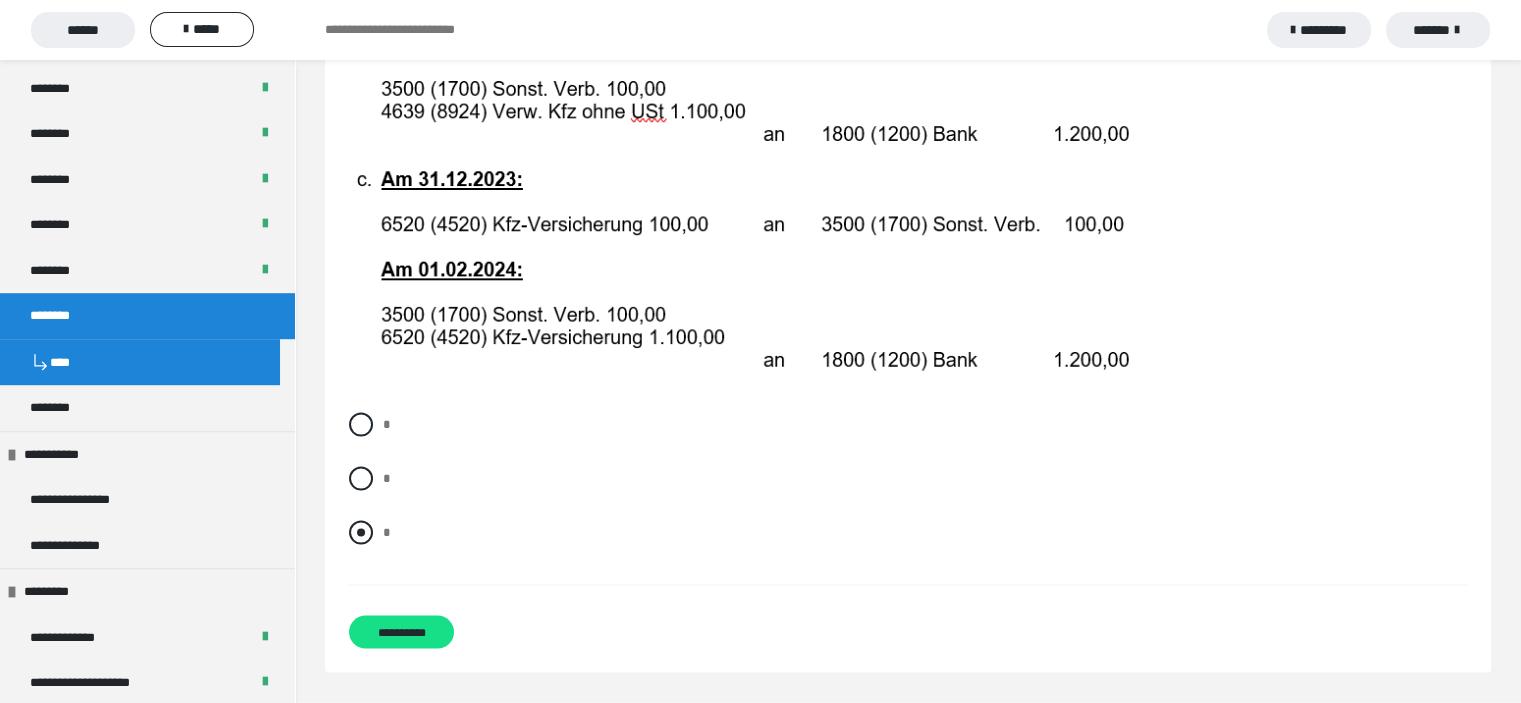 click at bounding box center (361, 533) 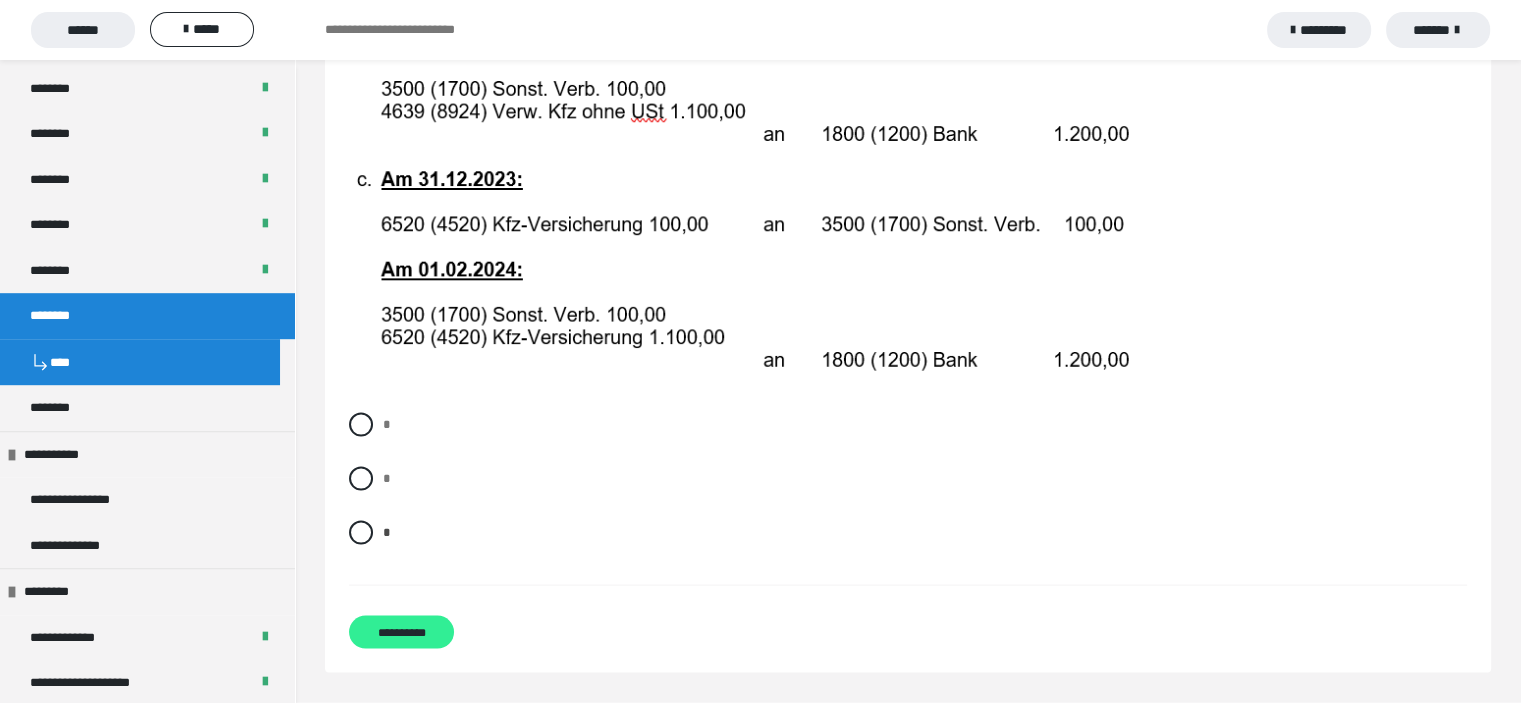 click on "**********" at bounding box center (401, 632) 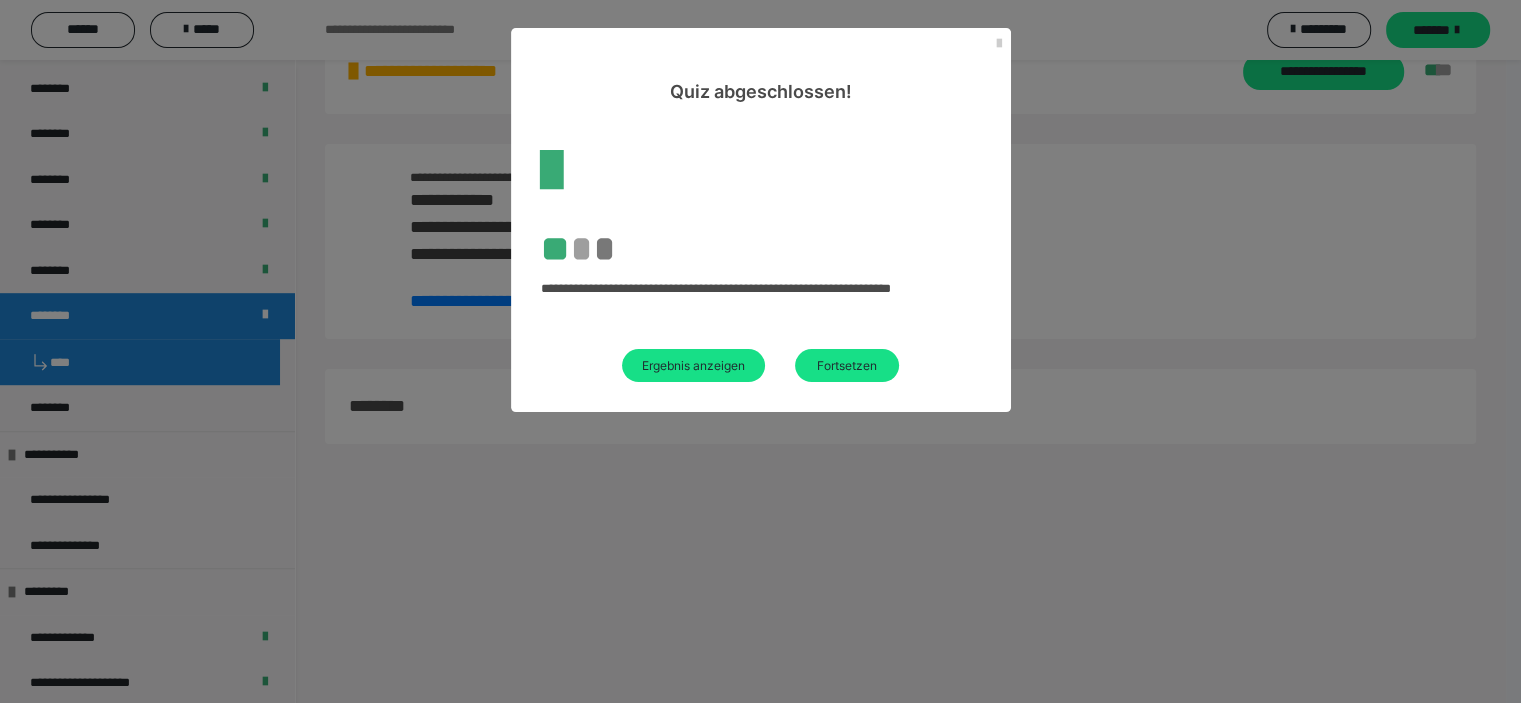 scroll, scrollTop: 3476, scrollLeft: 0, axis: vertical 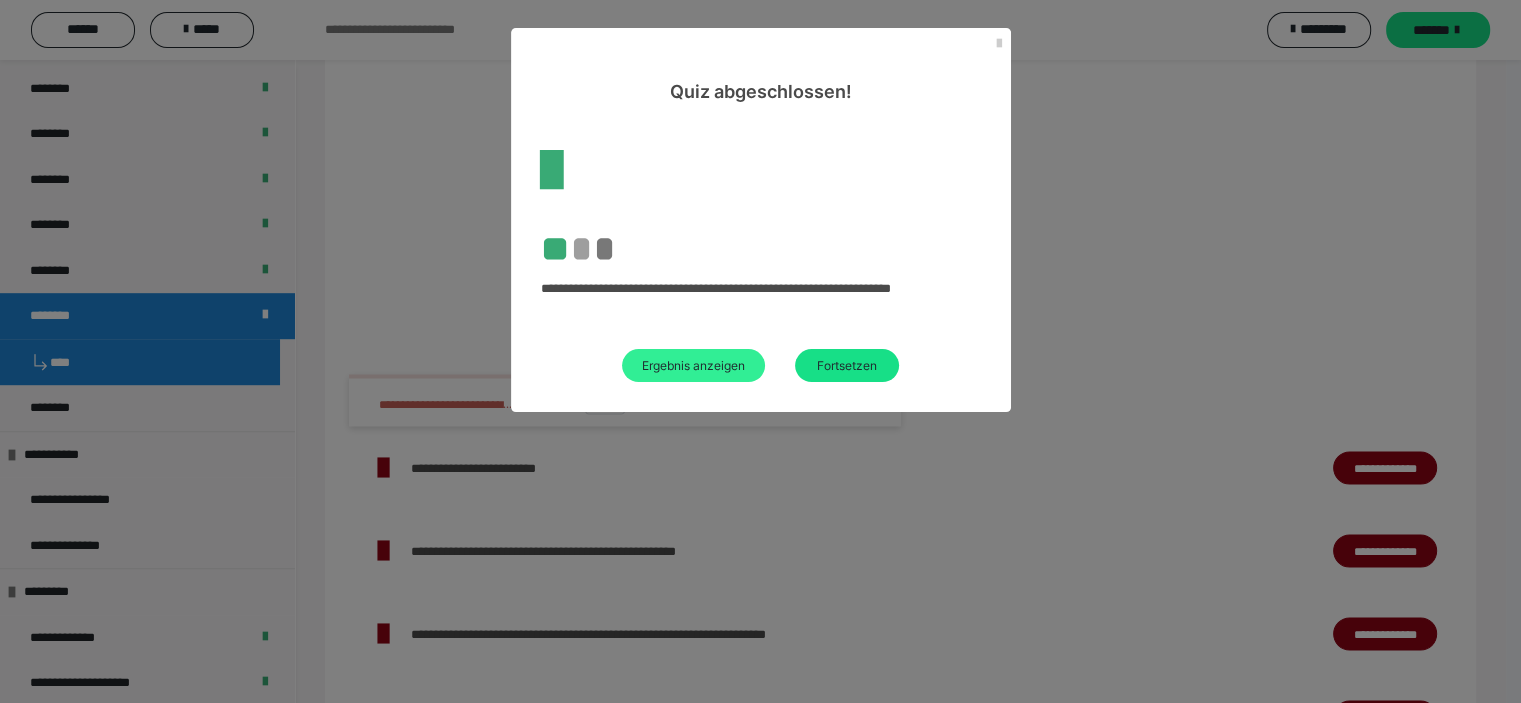 click on "Ergebnis anzeigen" at bounding box center [693, 365] 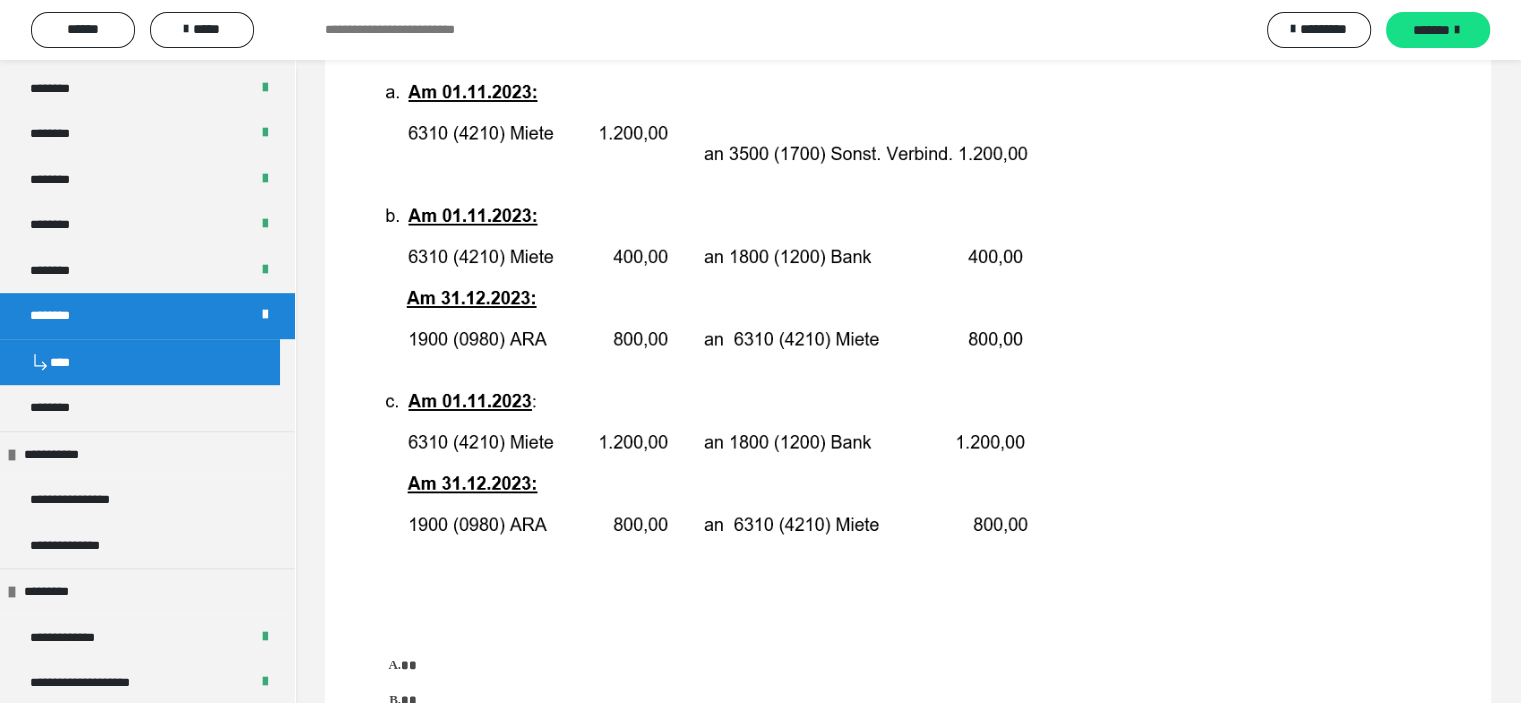 scroll, scrollTop: 0, scrollLeft: 0, axis: both 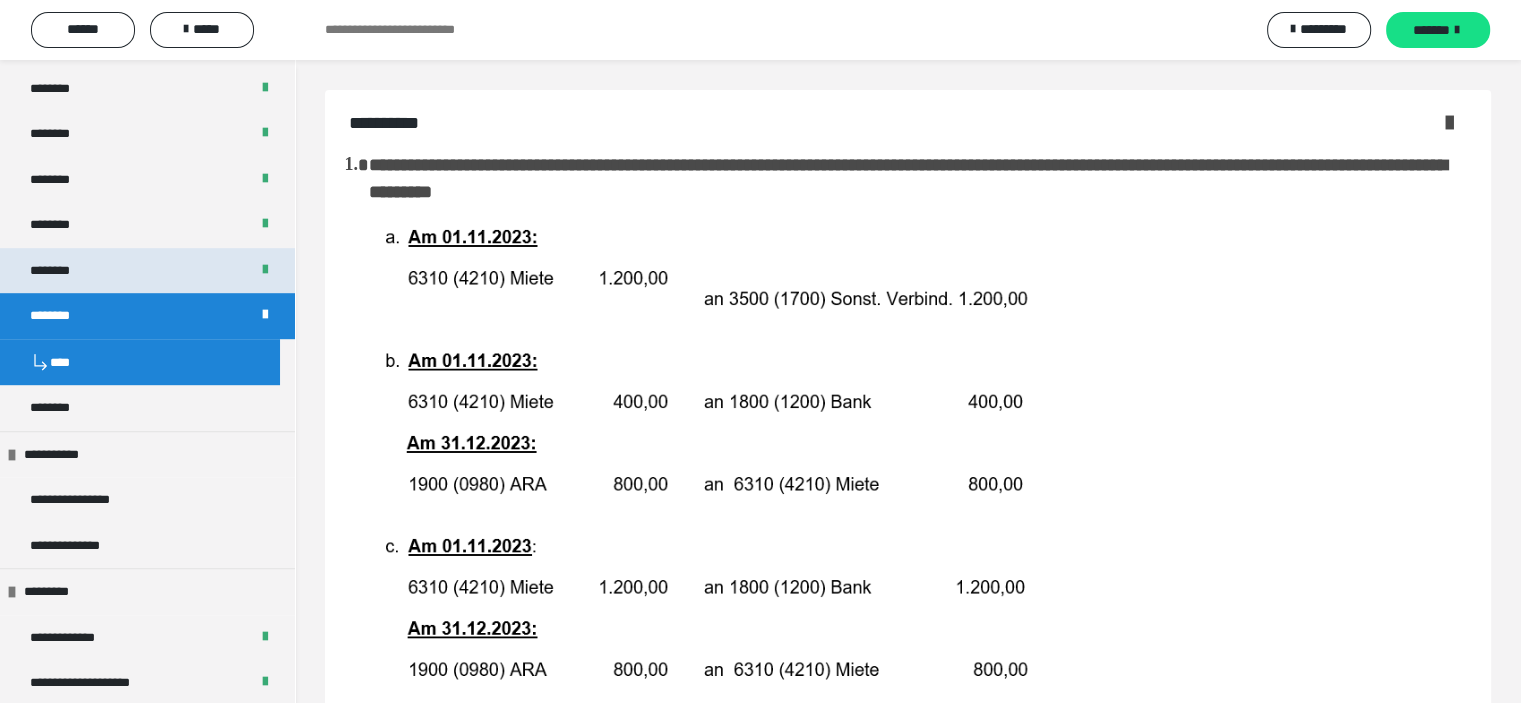 click on "********" at bounding box center (61, 271) 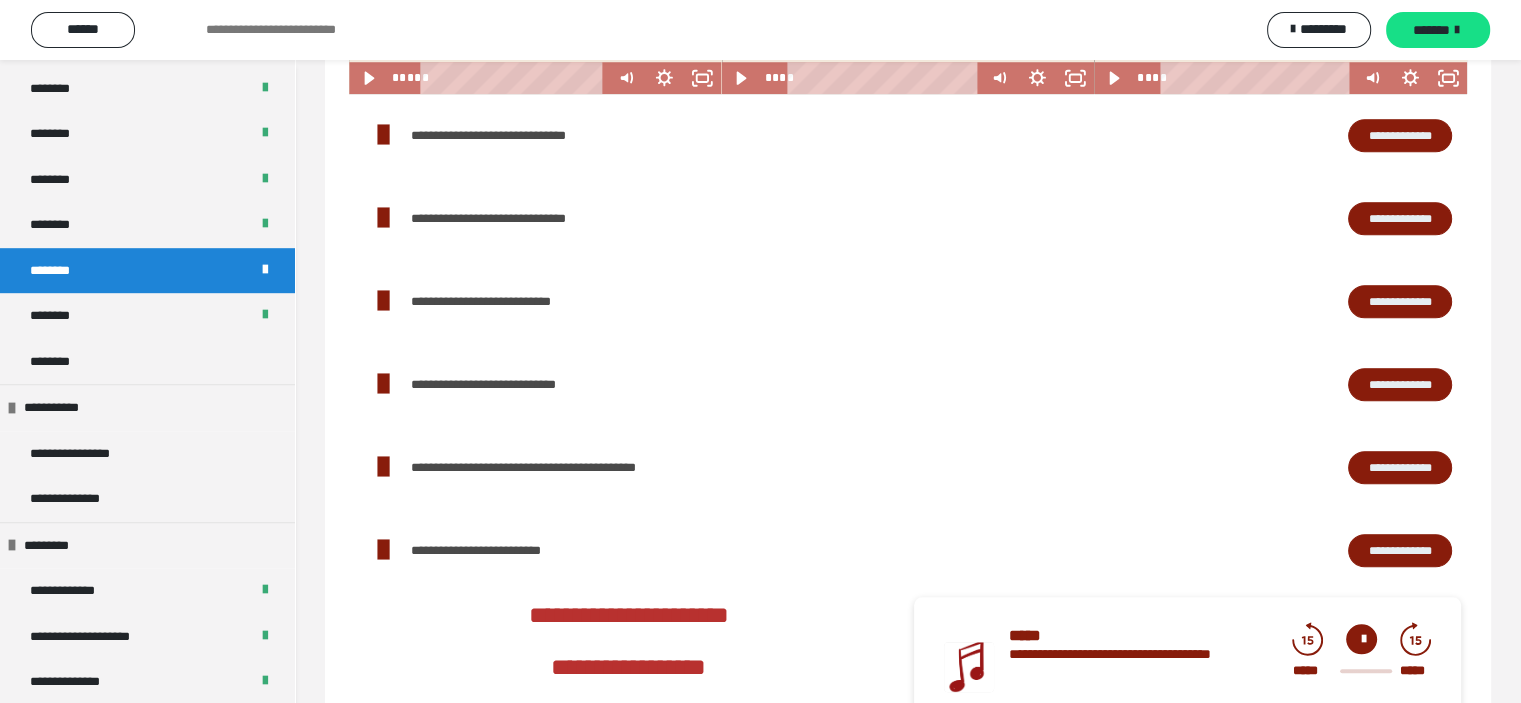 scroll, scrollTop: 1700, scrollLeft: 0, axis: vertical 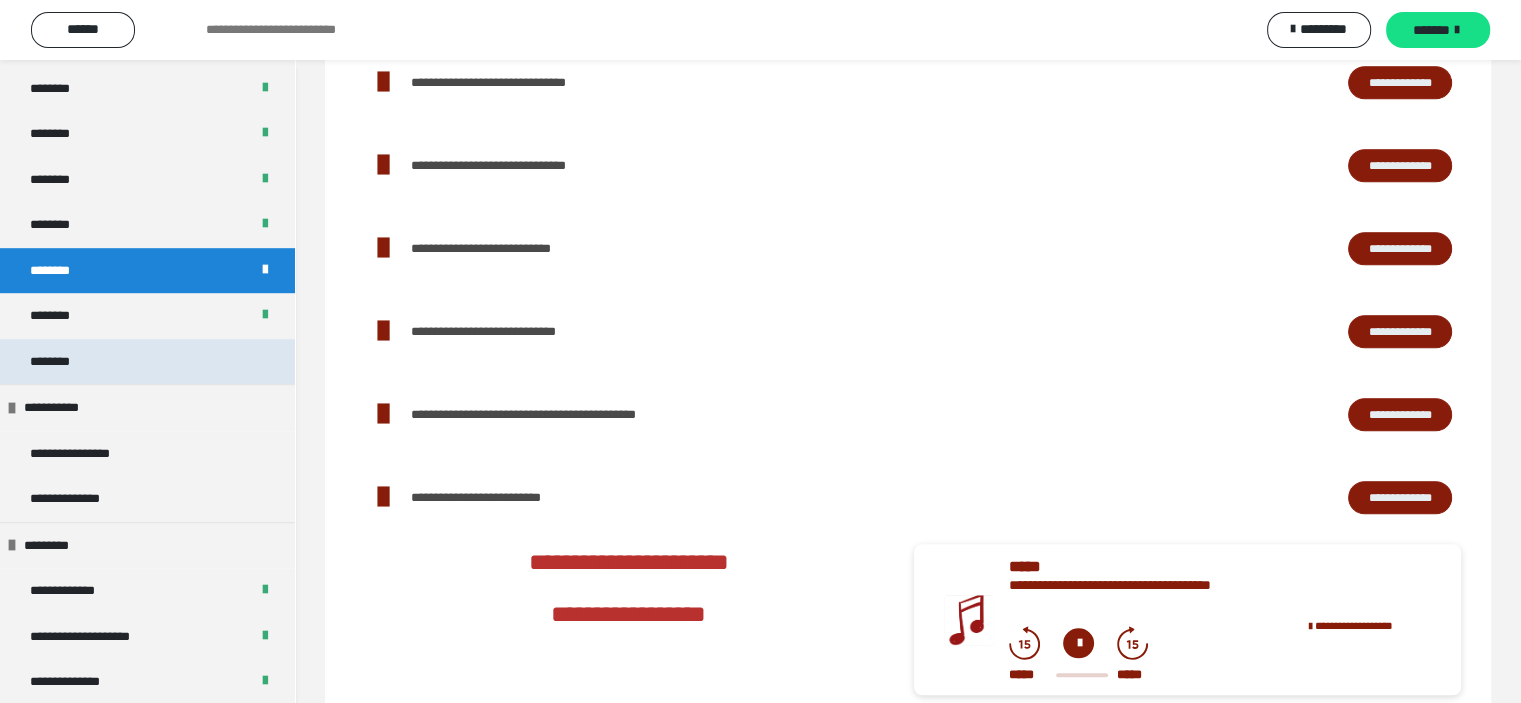 click on "********" at bounding box center [61, 362] 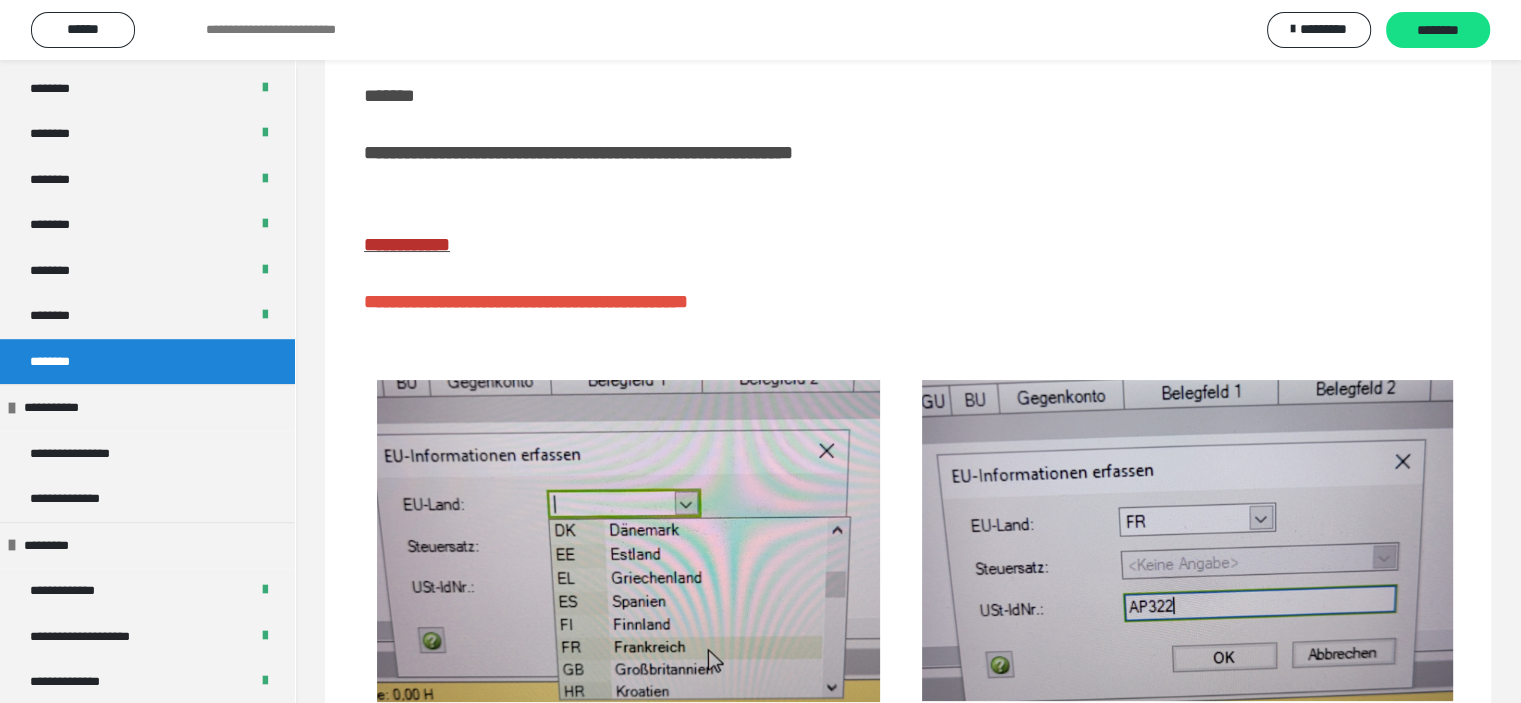scroll, scrollTop: 200, scrollLeft: 0, axis: vertical 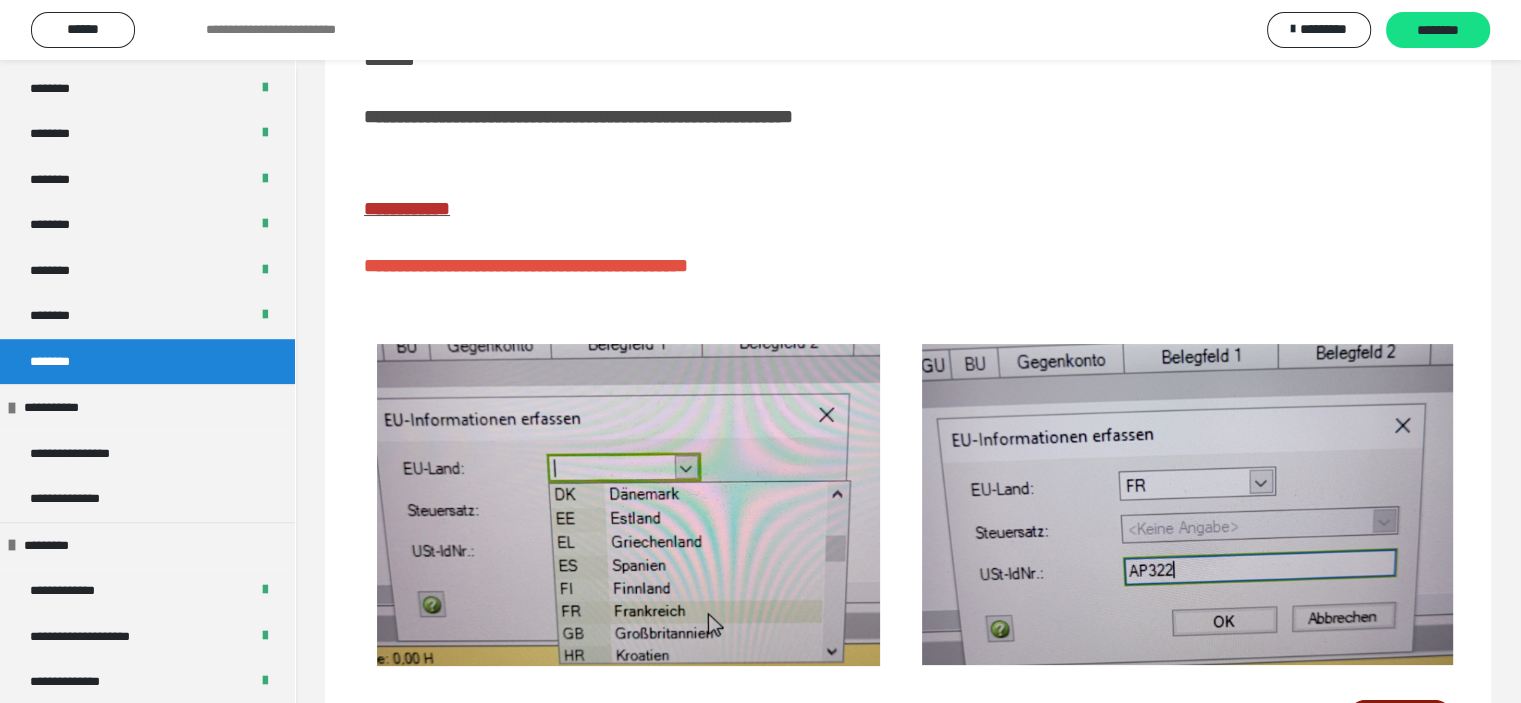 click on "**********" at bounding box center (407, 208) 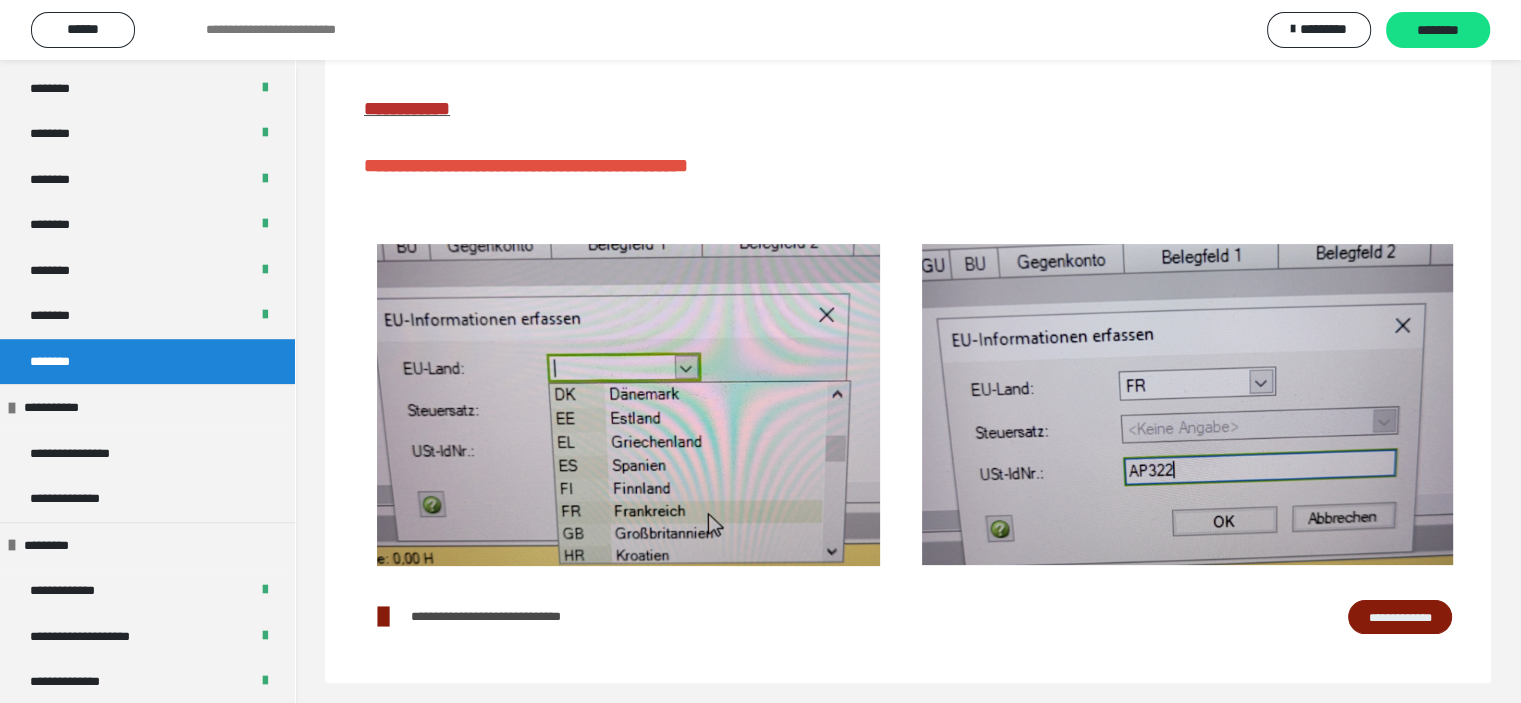 scroll, scrollTop: 337, scrollLeft: 0, axis: vertical 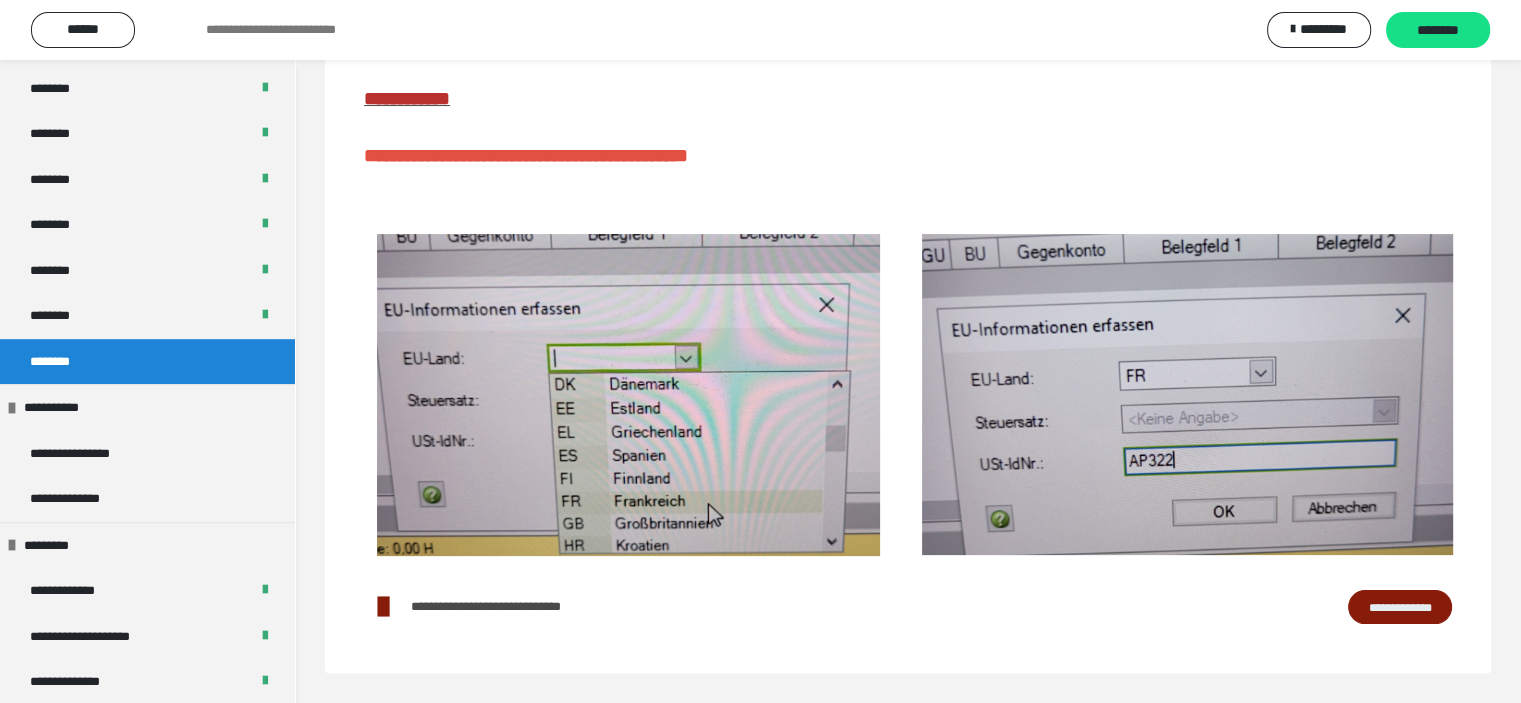click on "**********" at bounding box center [1400, 607] 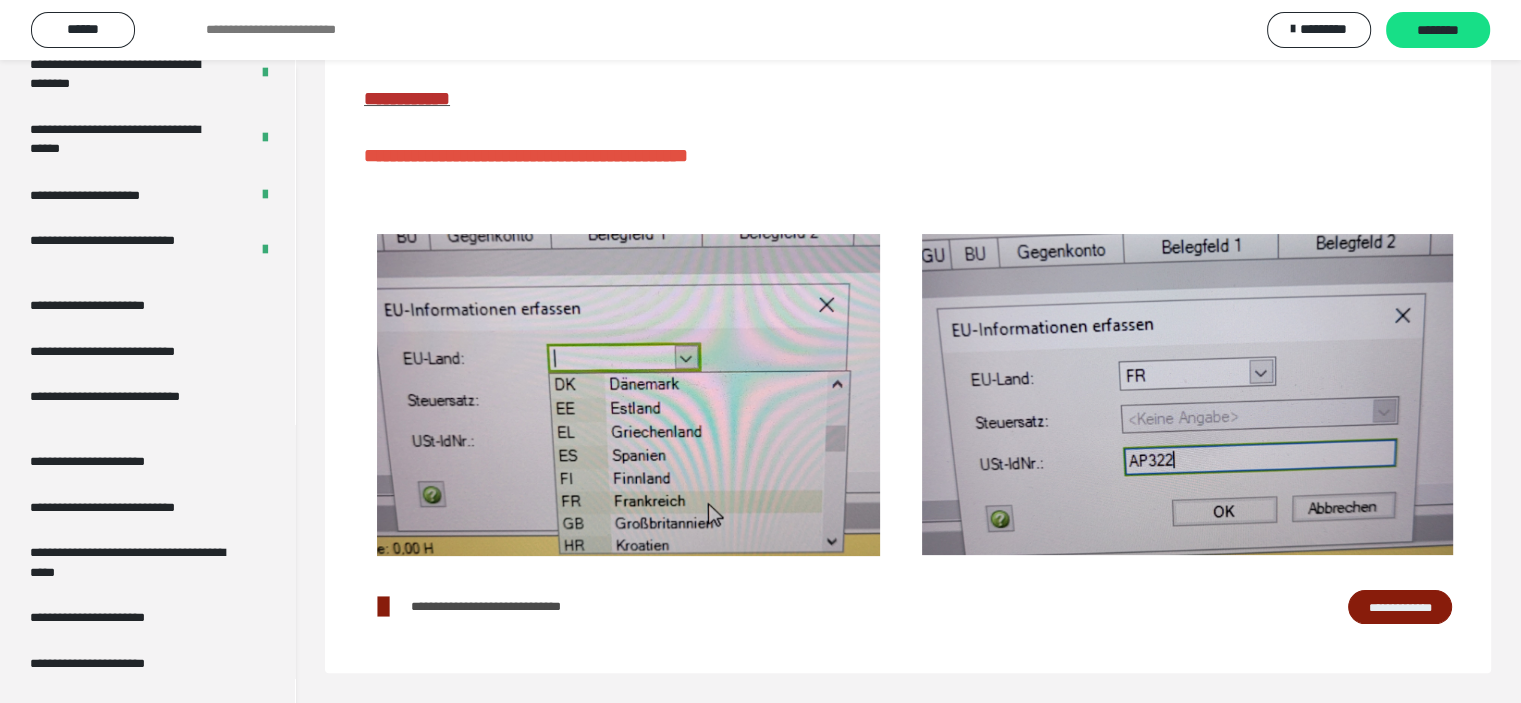 scroll, scrollTop: 3815, scrollLeft: 0, axis: vertical 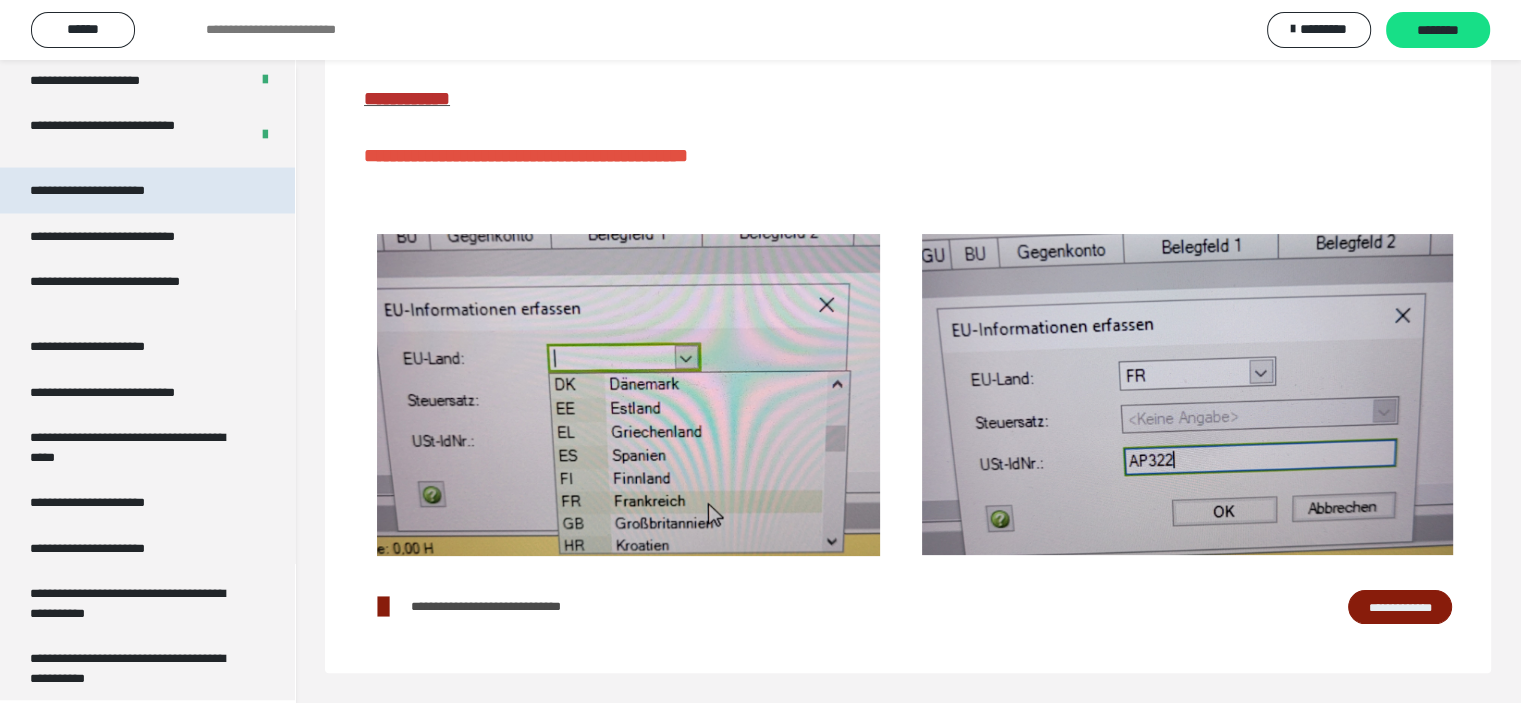 click on "**********" at bounding box center (111, 190) 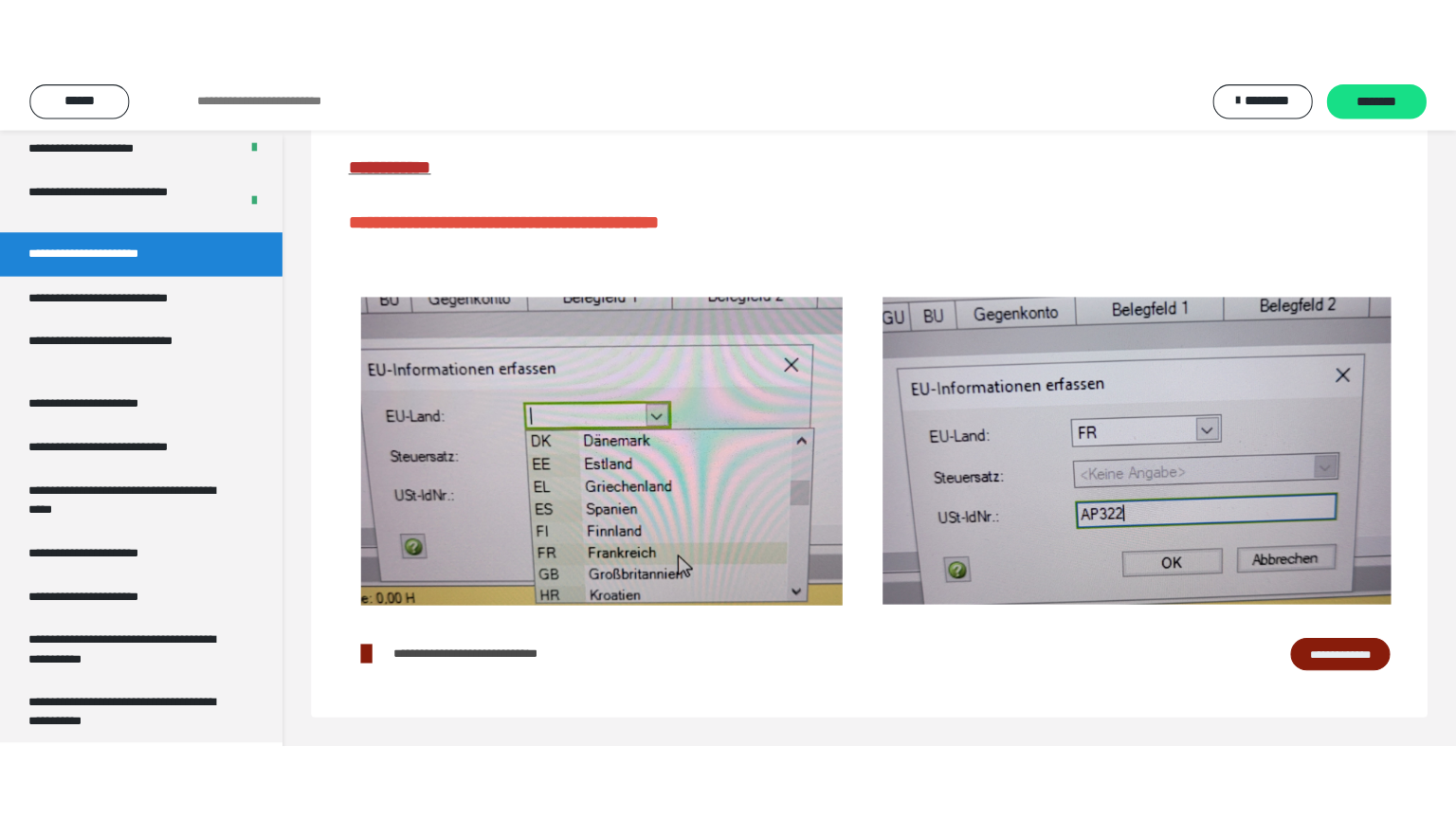 scroll, scrollTop: 57, scrollLeft: 0, axis: vertical 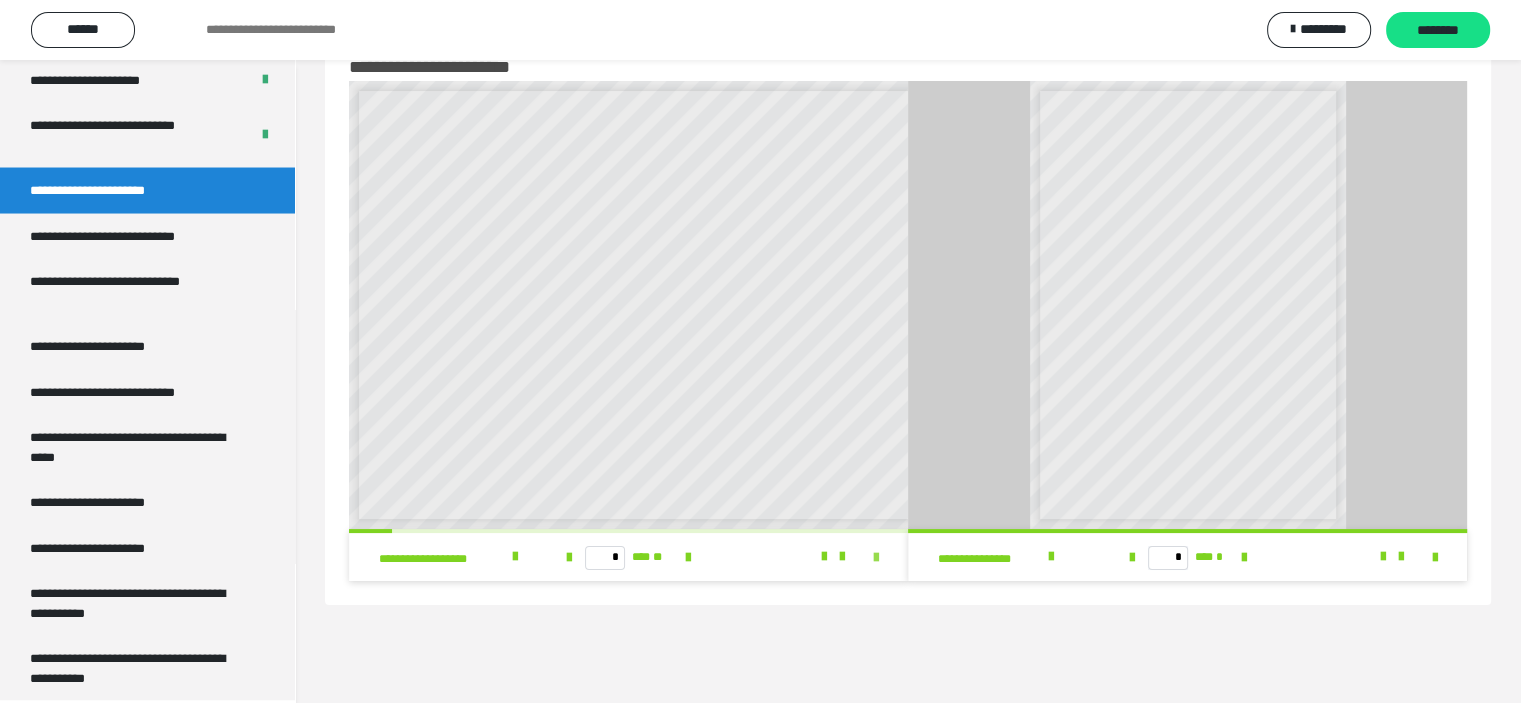 click at bounding box center (876, 558) 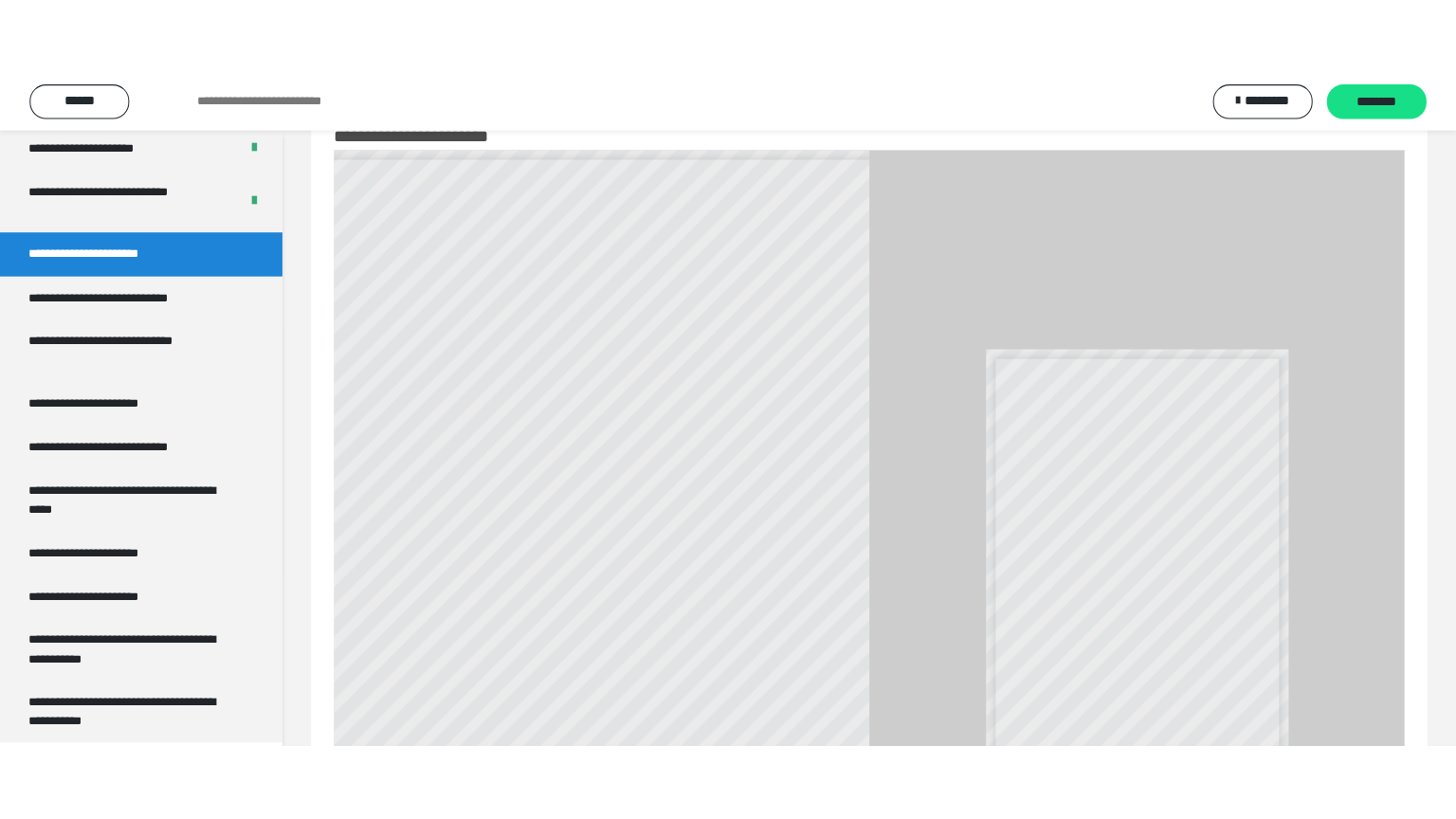 scroll, scrollTop: 3464, scrollLeft: 0, axis: vertical 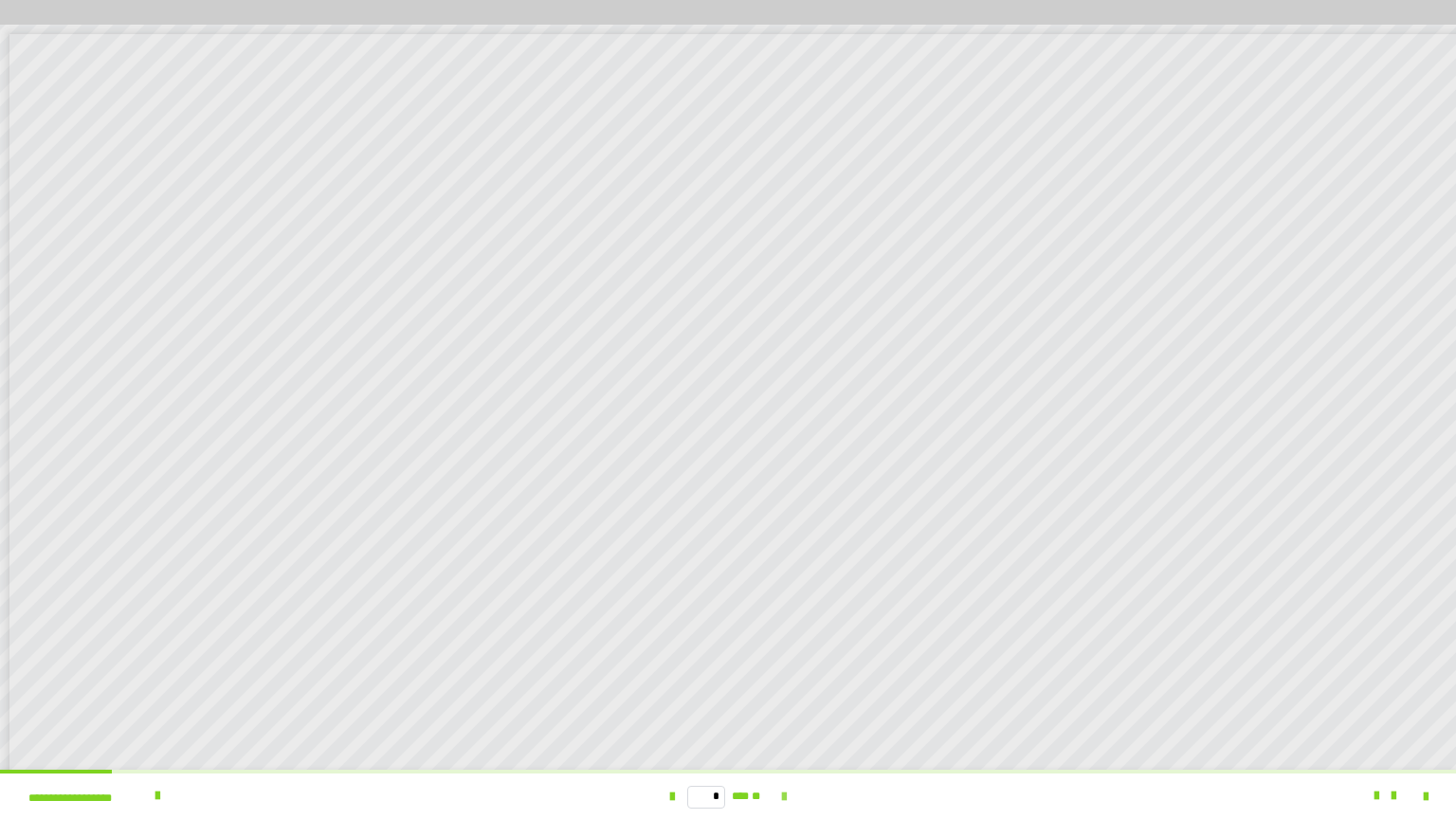 click at bounding box center (784, 797) 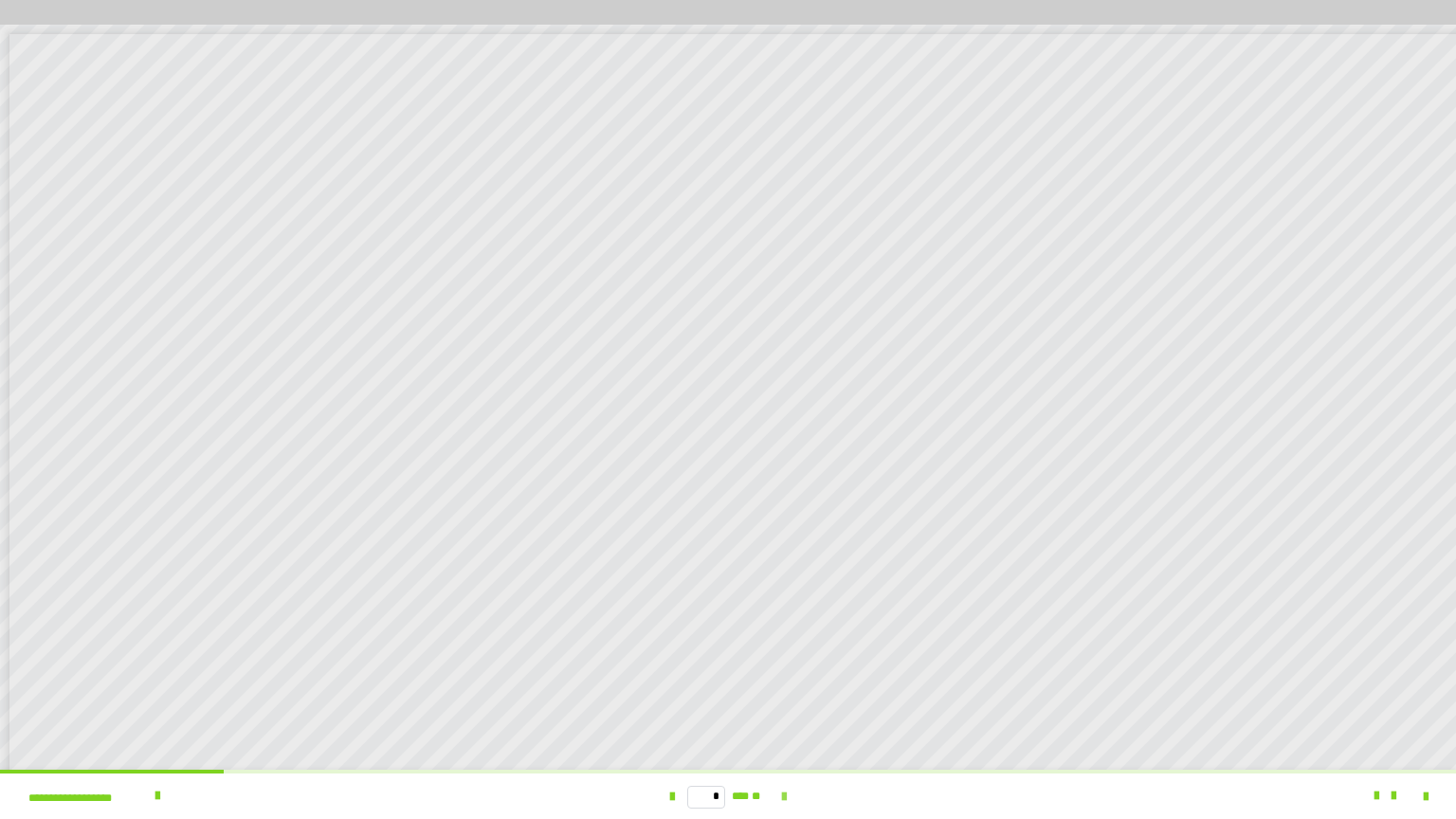 click at bounding box center [784, 797] 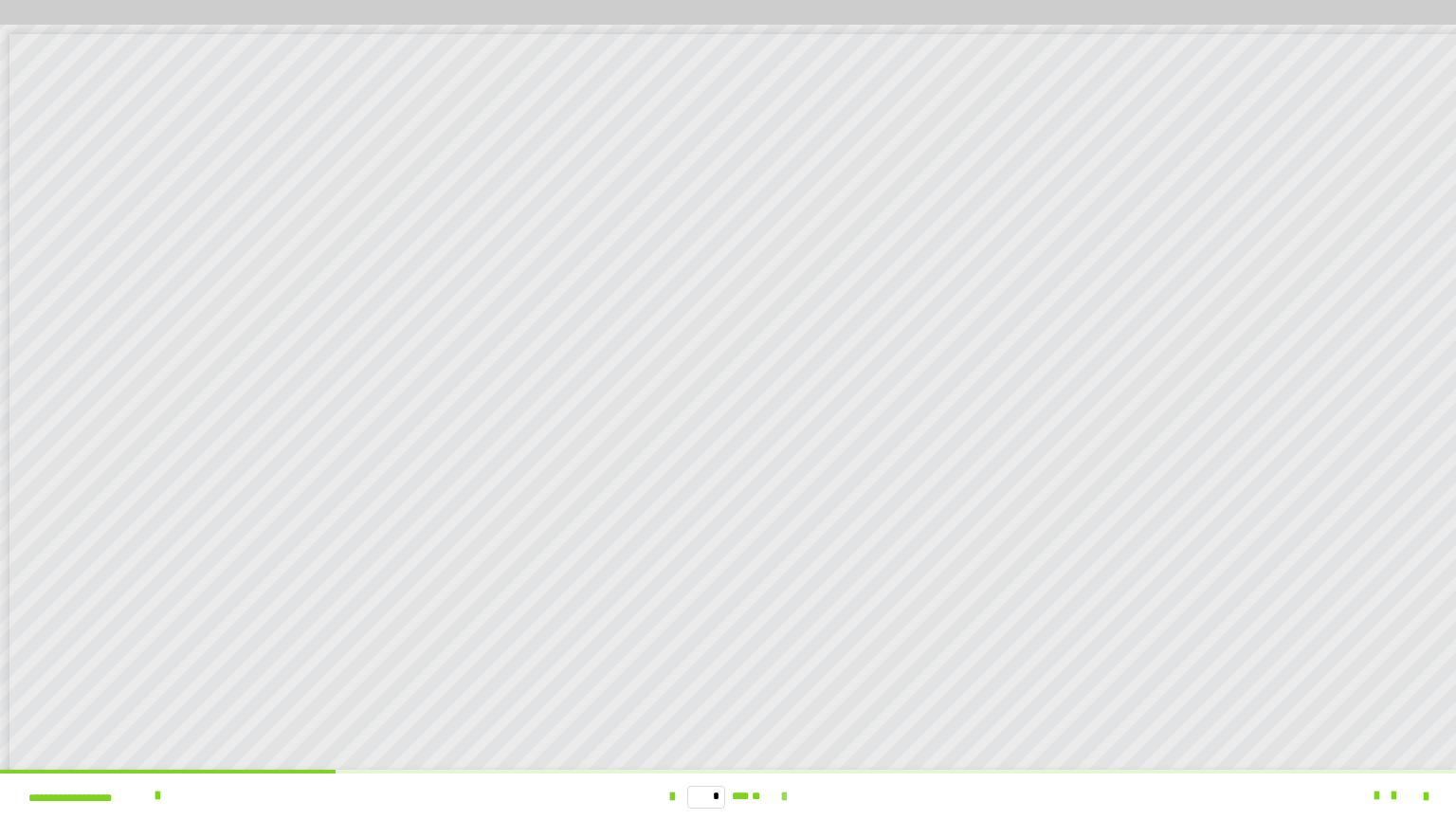 click at bounding box center [784, 797] 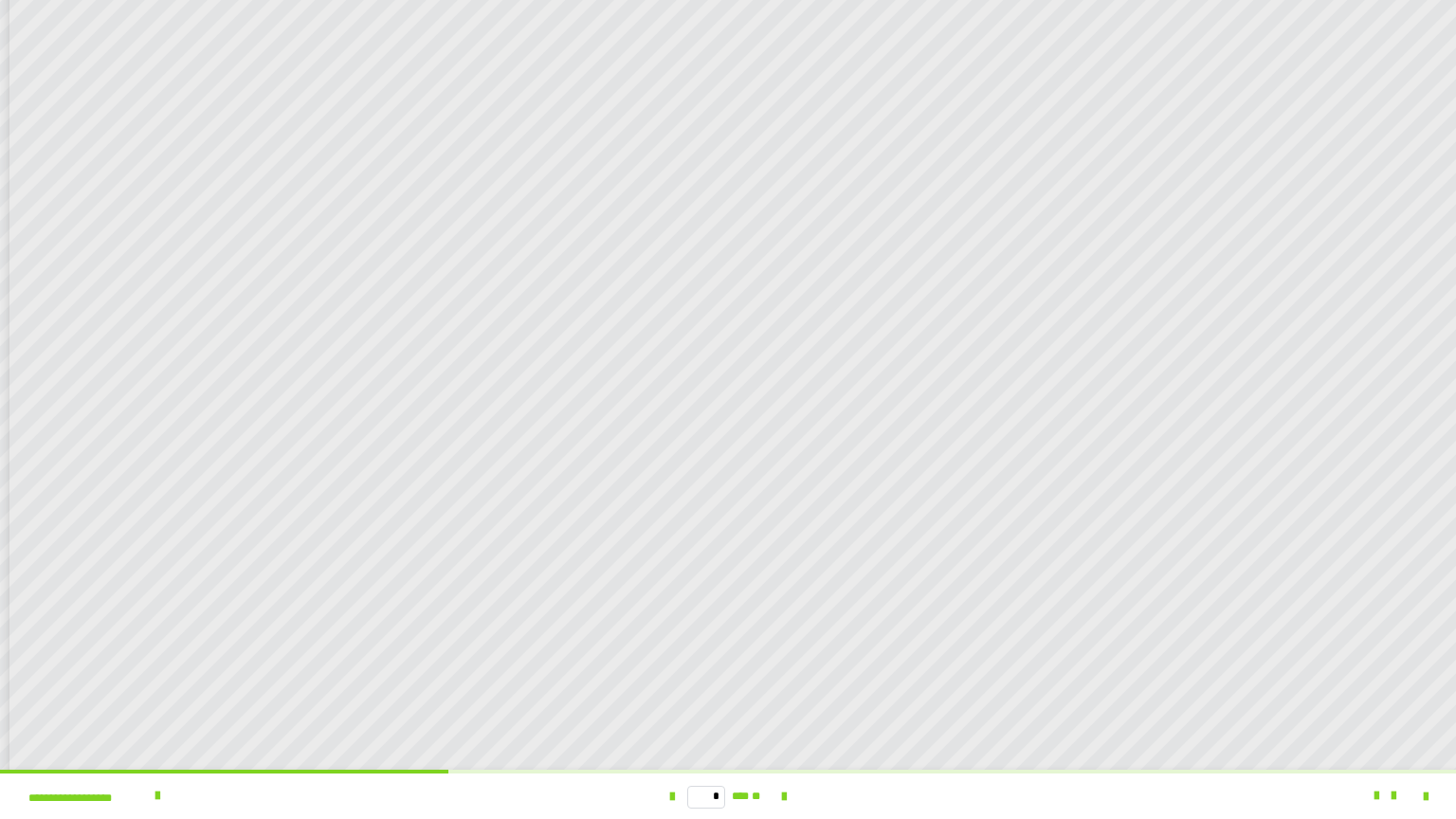 scroll, scrollTop: 62, scrollLeft: 0, axis: vertical 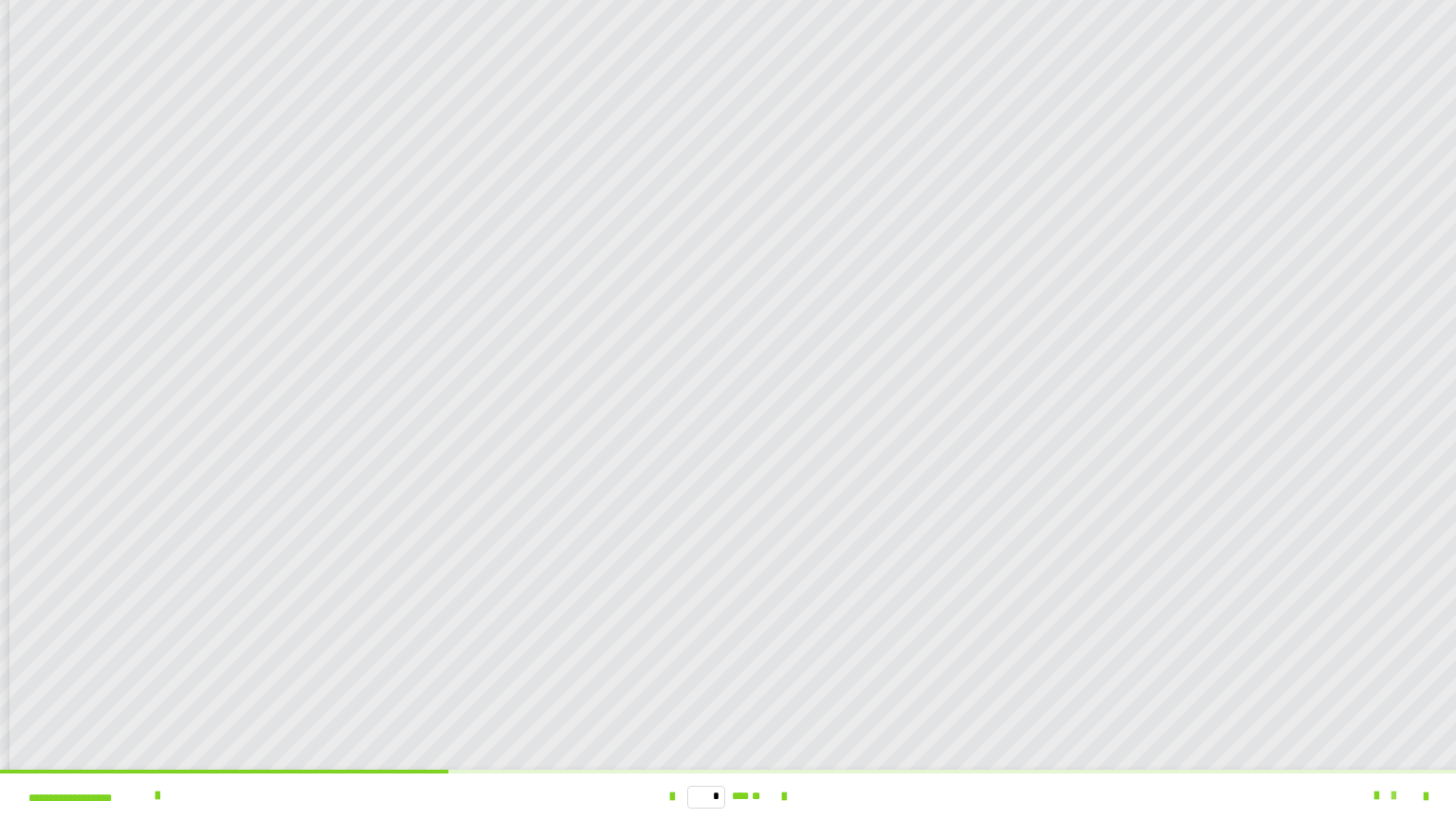 click at bounding box center [1393, 796] 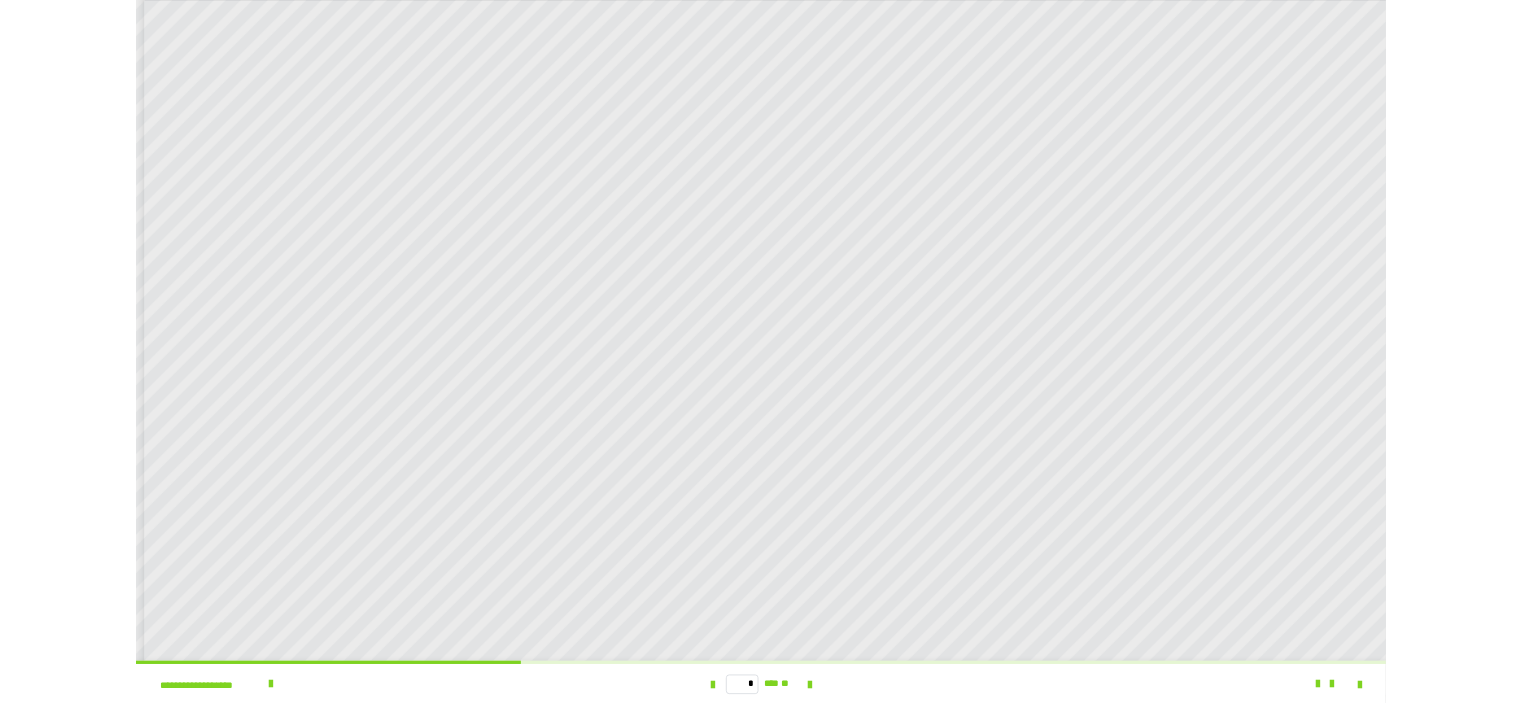 scroll, scrollTop: 0, scrollLeft: 0, axis: both 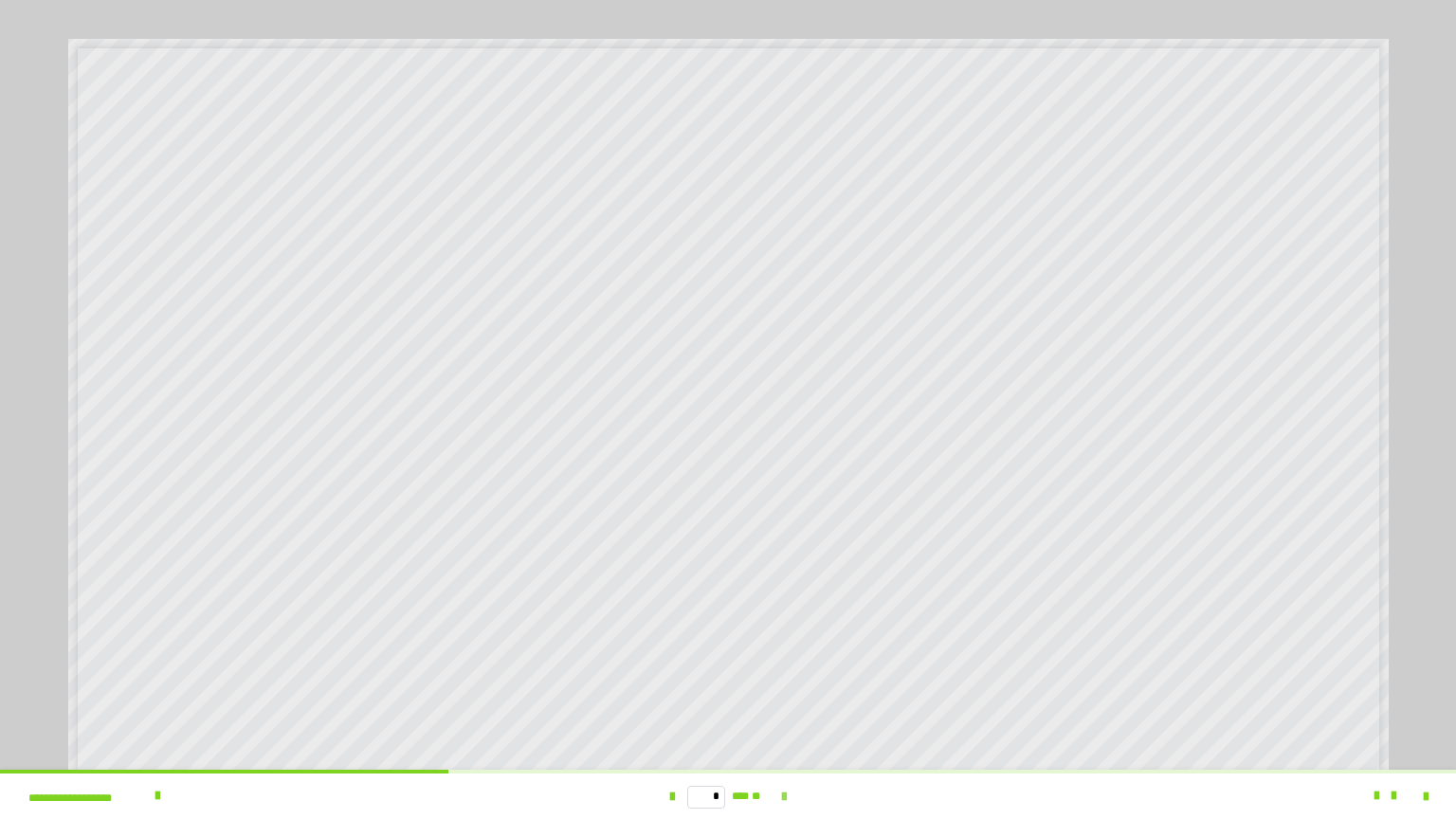 click at bounding box center [784, 797] 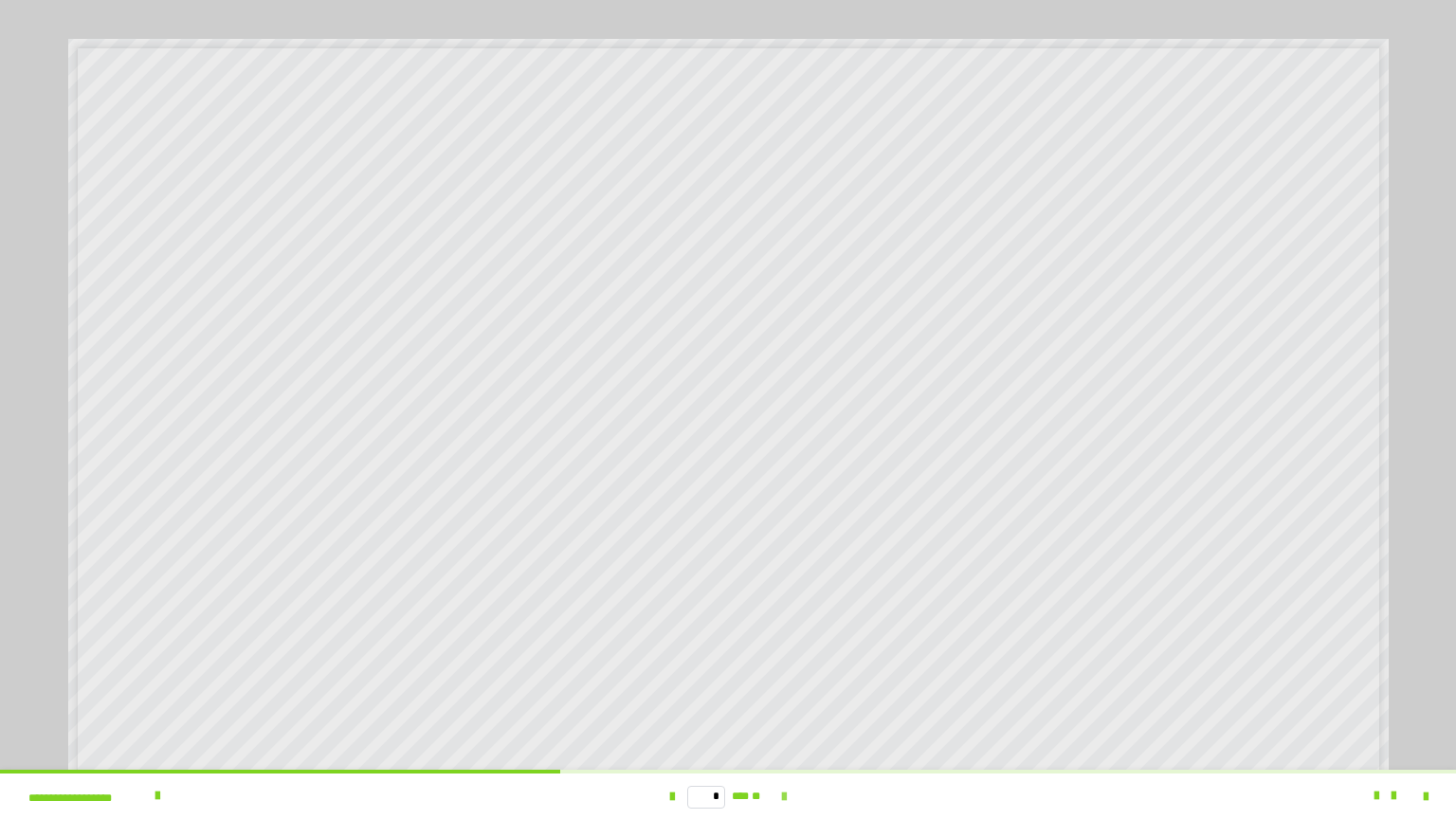 click at bounding box center [784, 797] 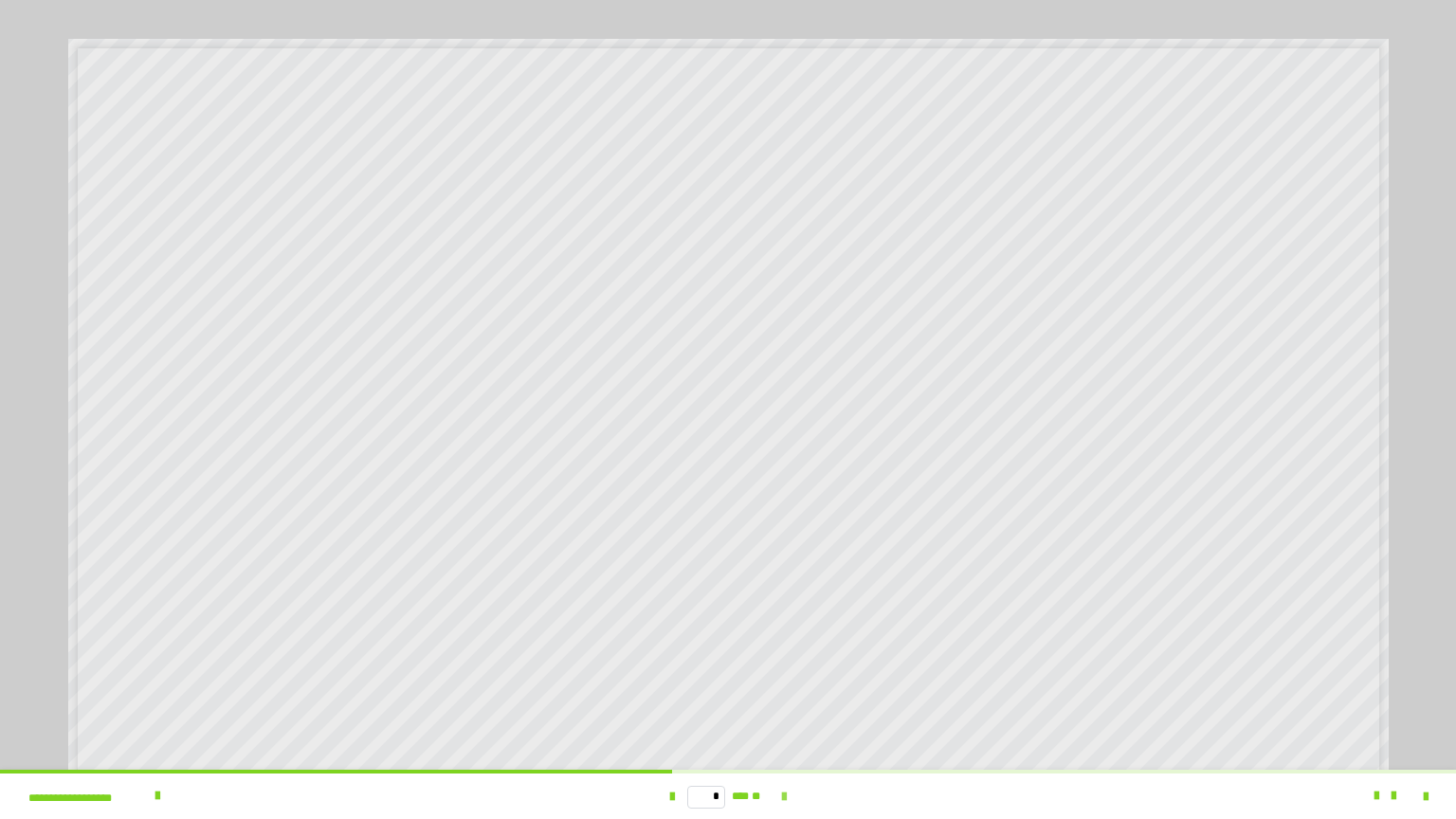 click at bounding box center [784, 797] 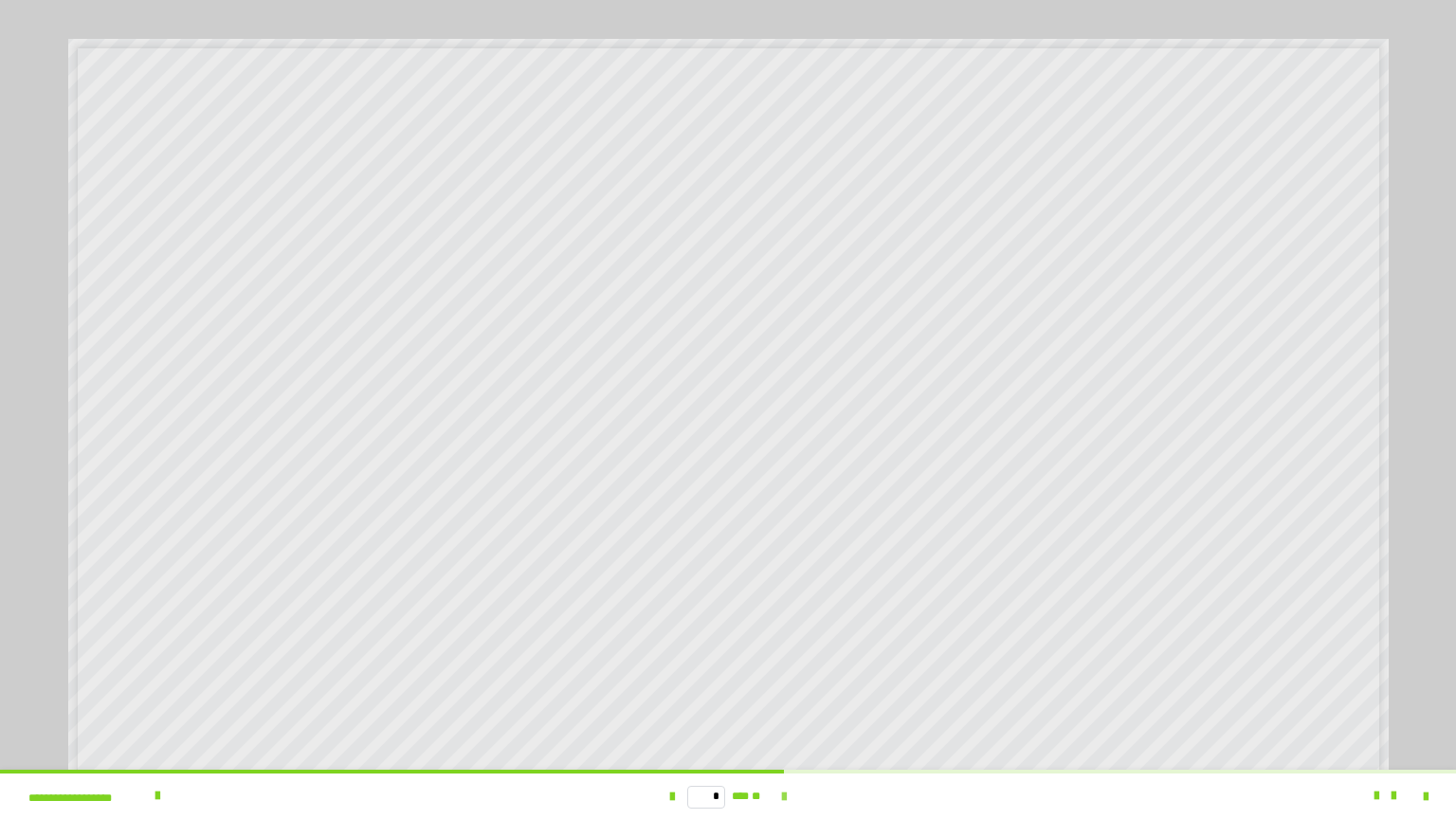 click at bounding box center [784, 797] 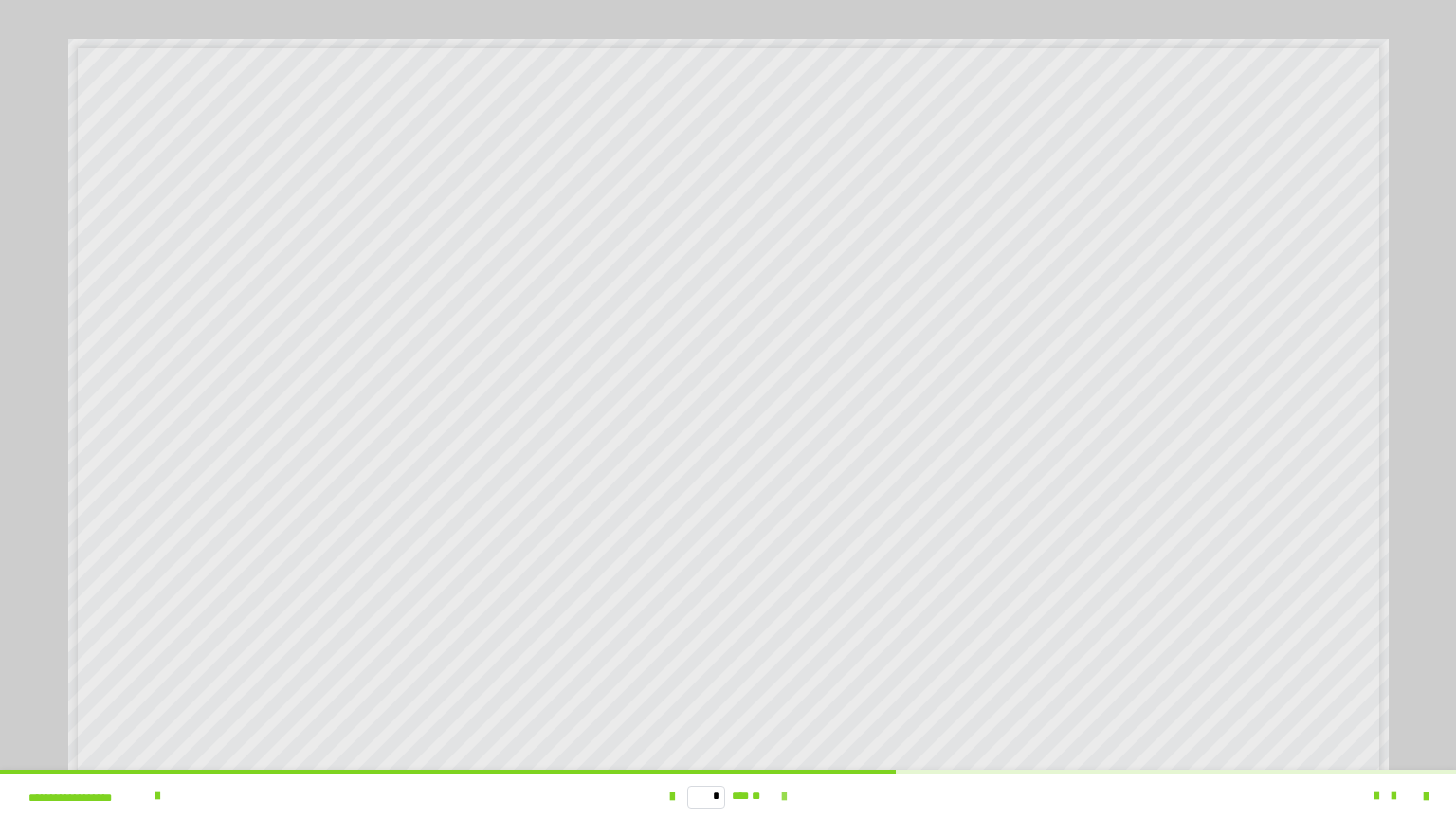 click at bounding box center [784, 797] 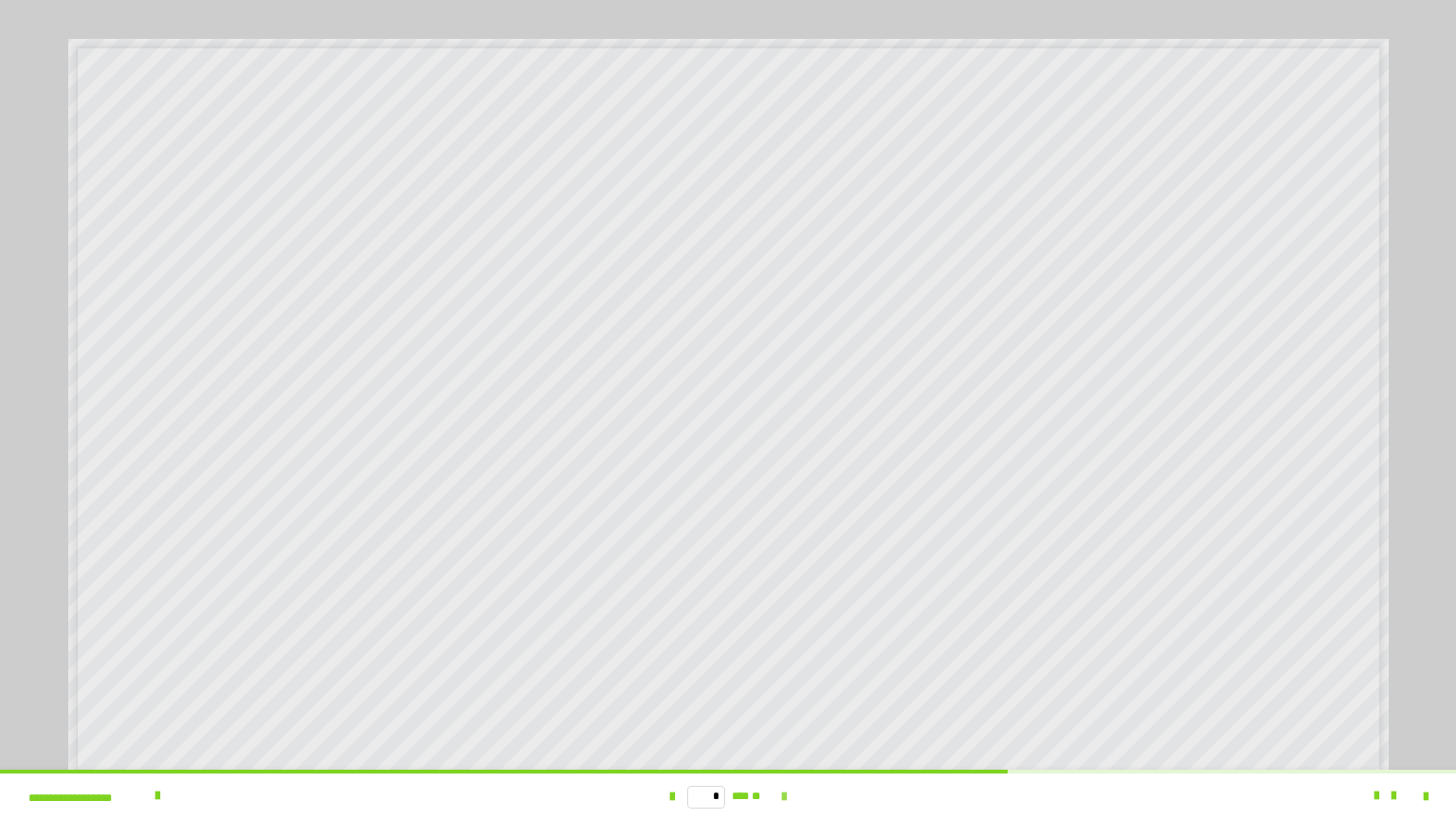 click at bounding box center [784, 797] 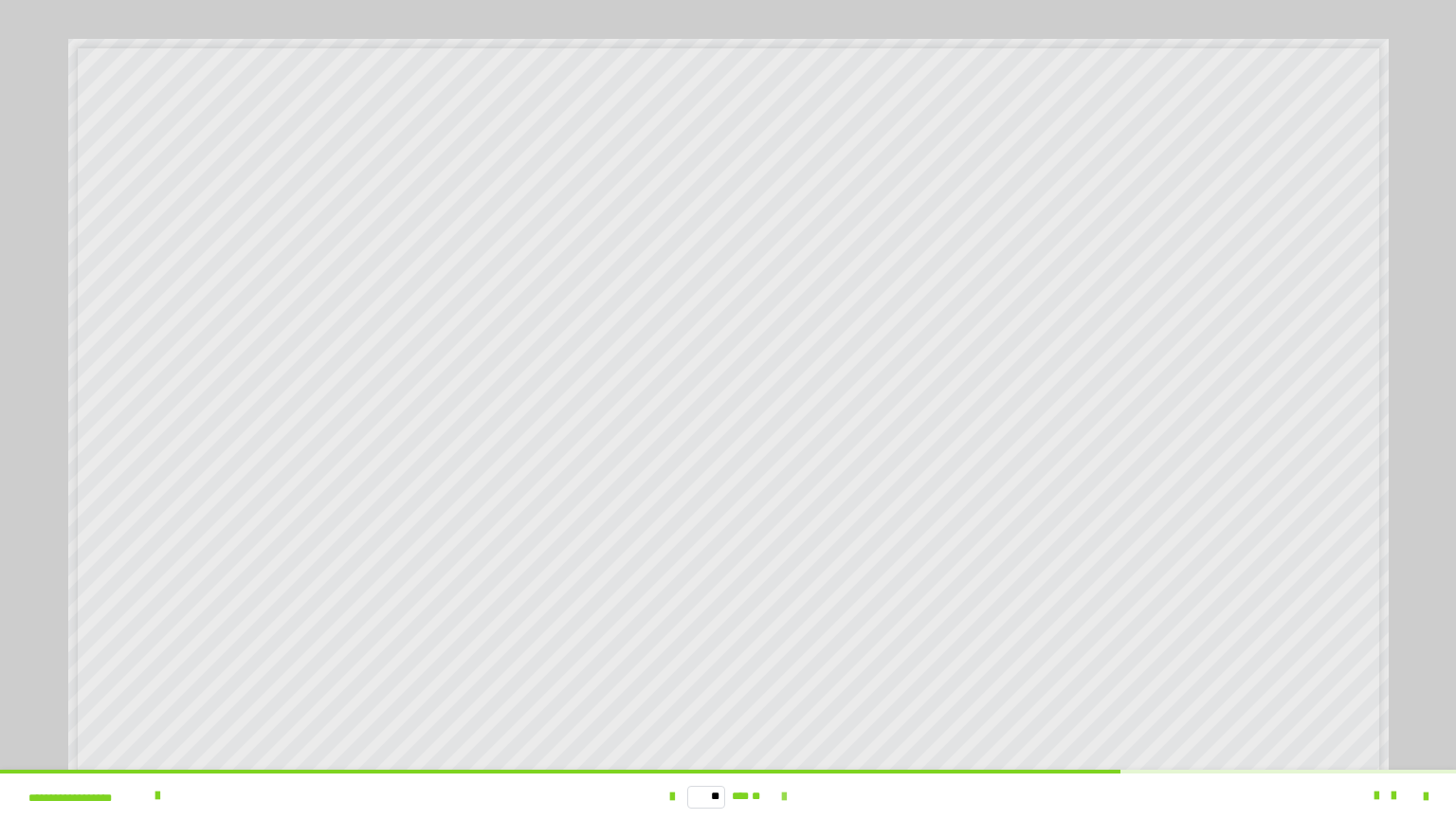 click at bounding box center [784, 797] 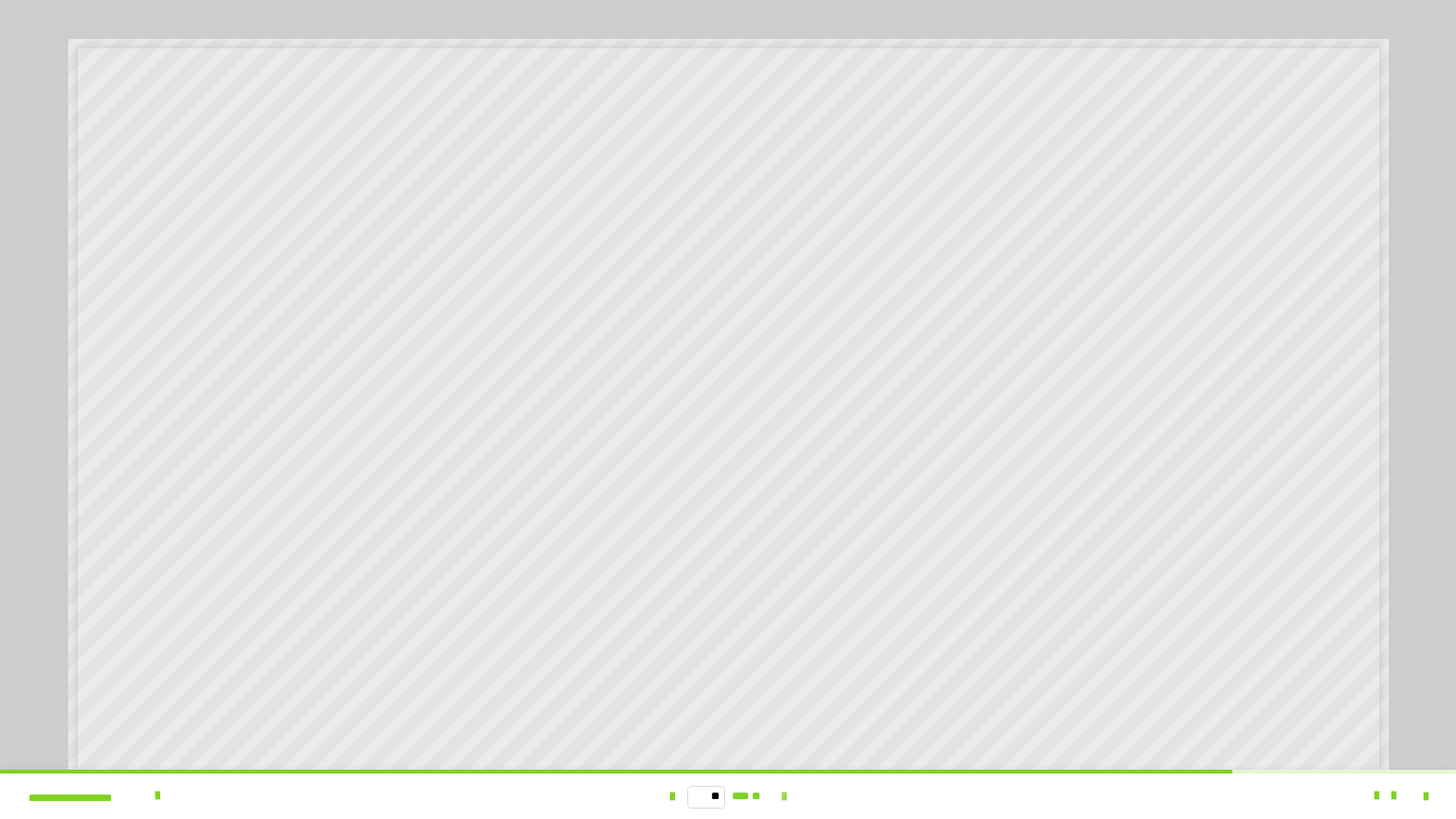 click at bounding box center [784, 797] 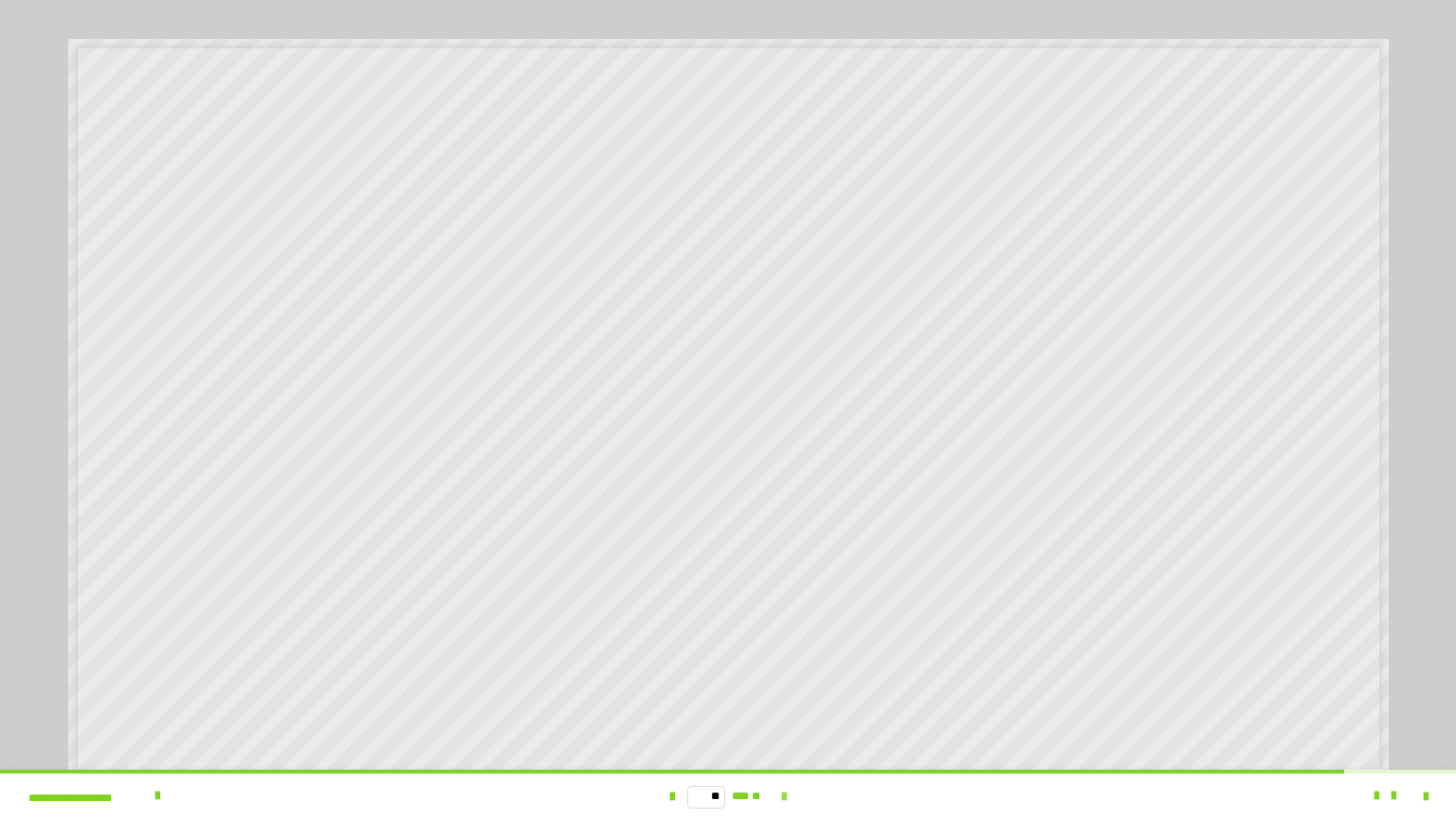 click at bounding box center (784, 797) 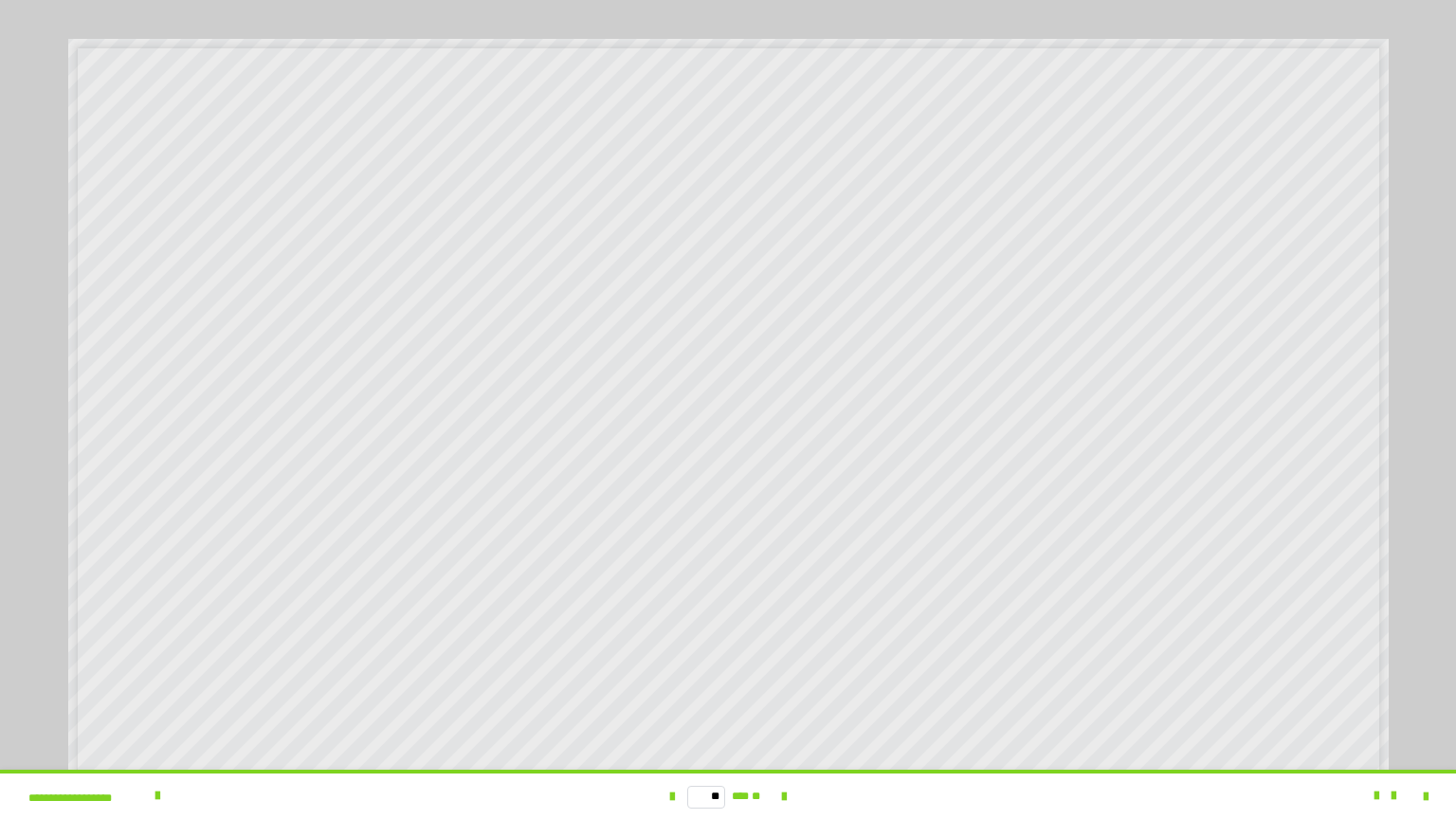 click on "** *** **" at bounding box center (728, 796) 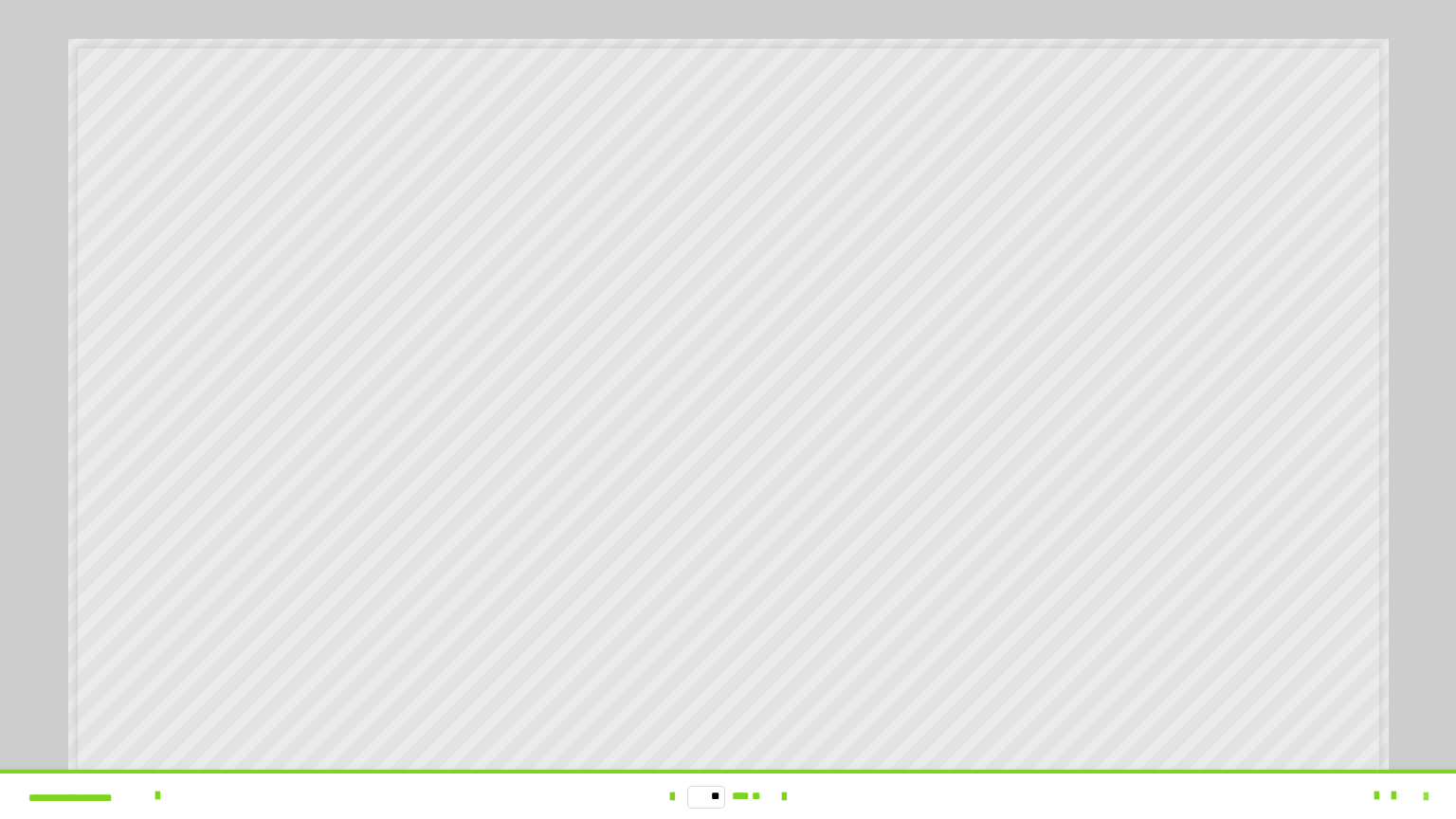 click at bounding box center (1426, 797) 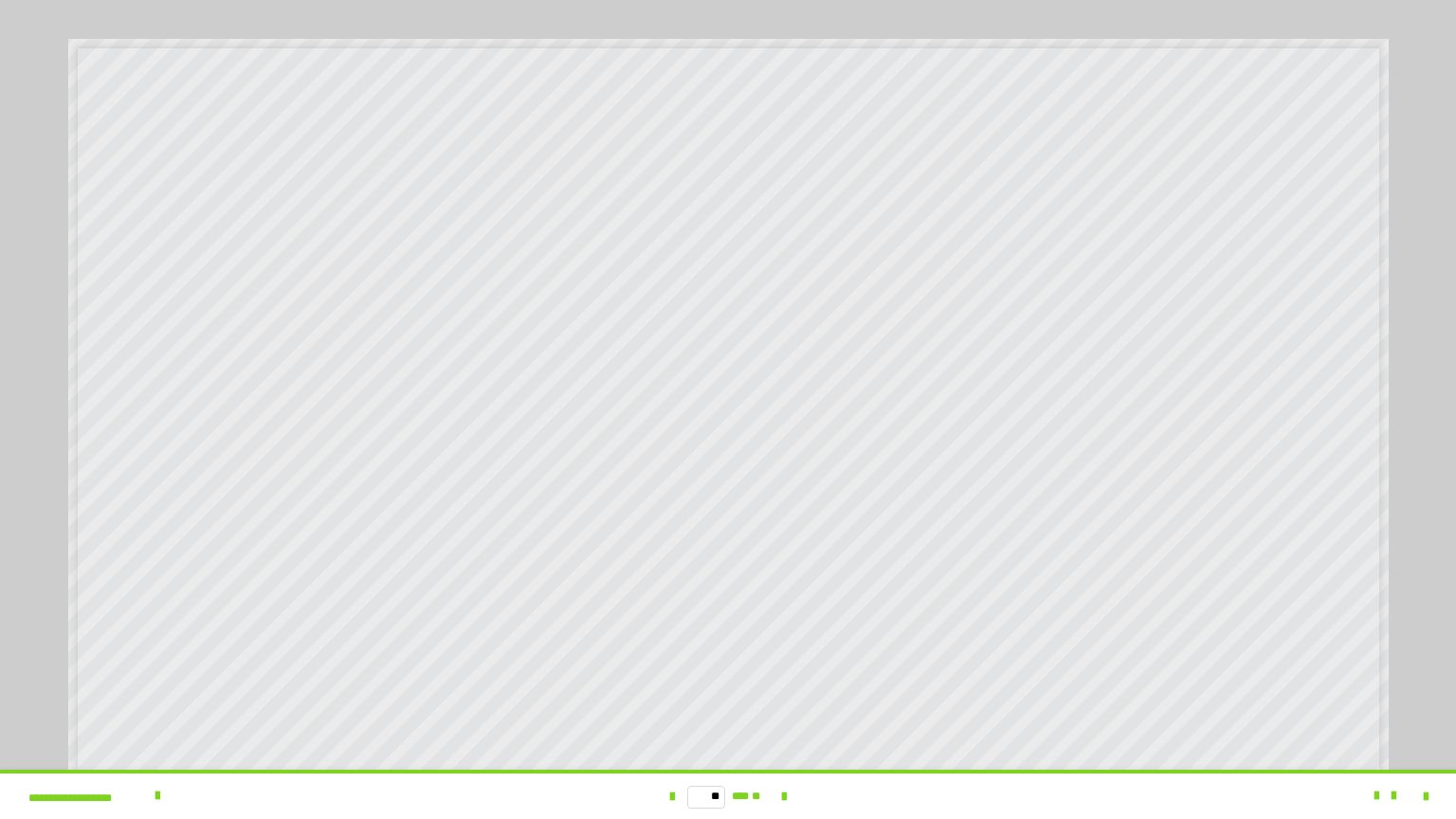 scroll, scrollTop: 3616, scrollLeft: 0, axis: vertical 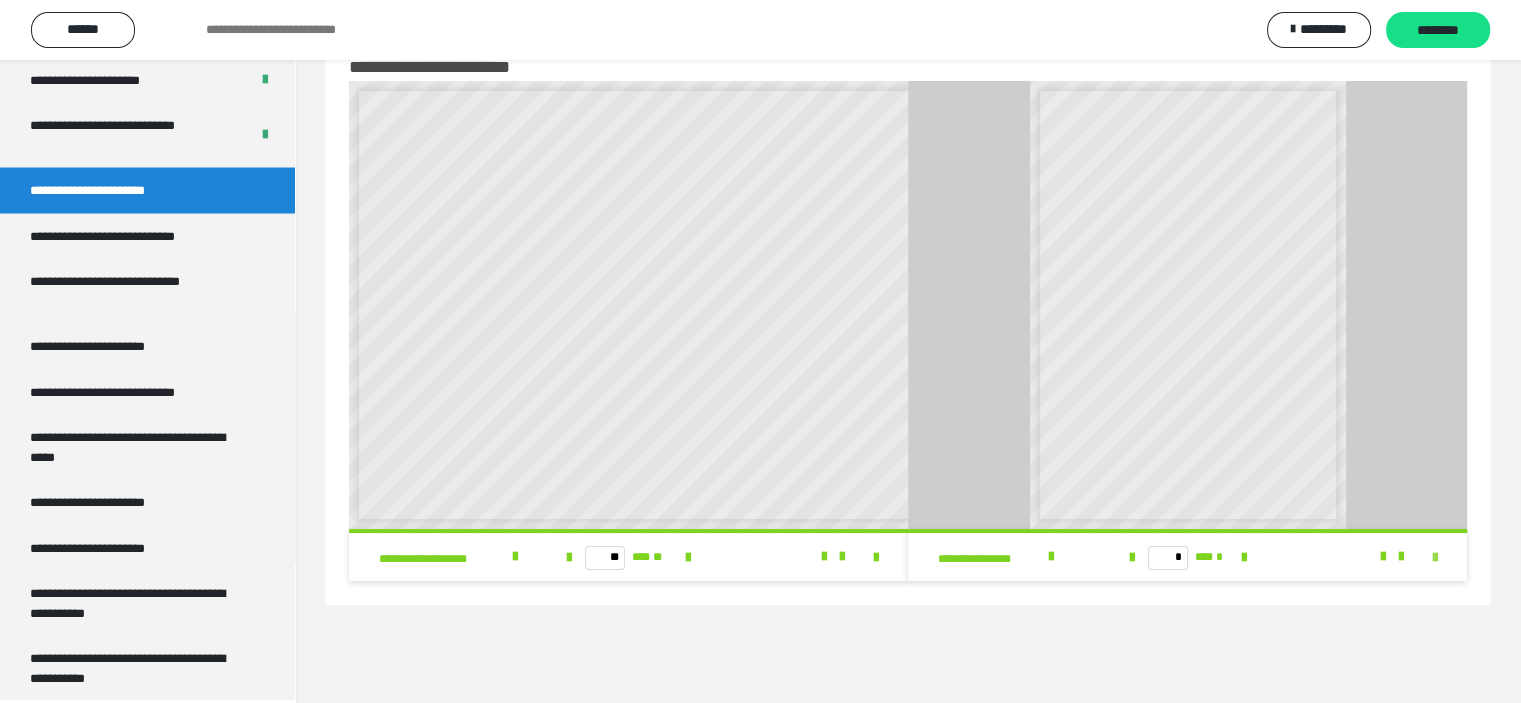 click at bounding box center [1435, 558] 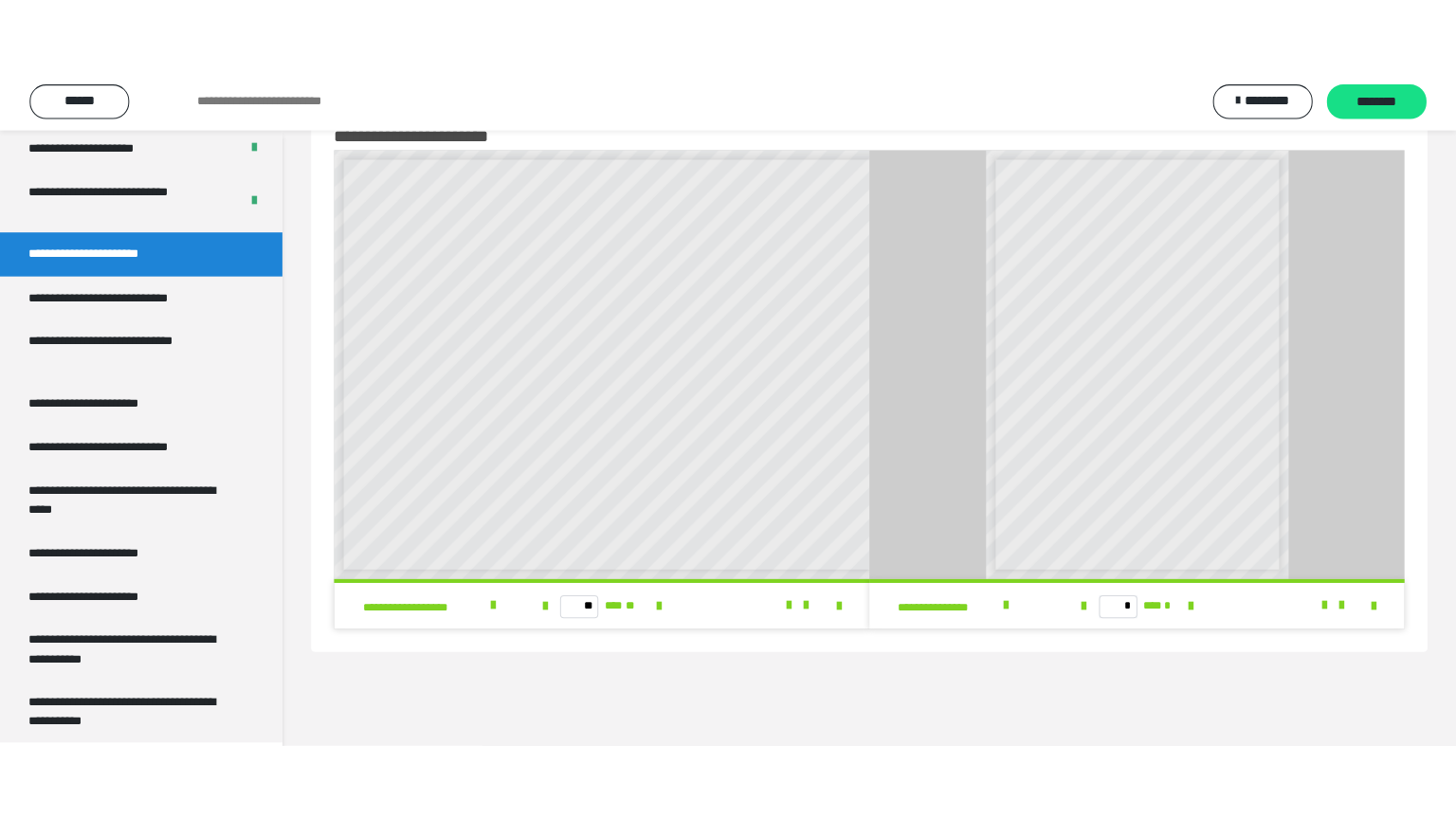 scroll, scrollTop: 3464, scrollLeft: 0, axis: vertical 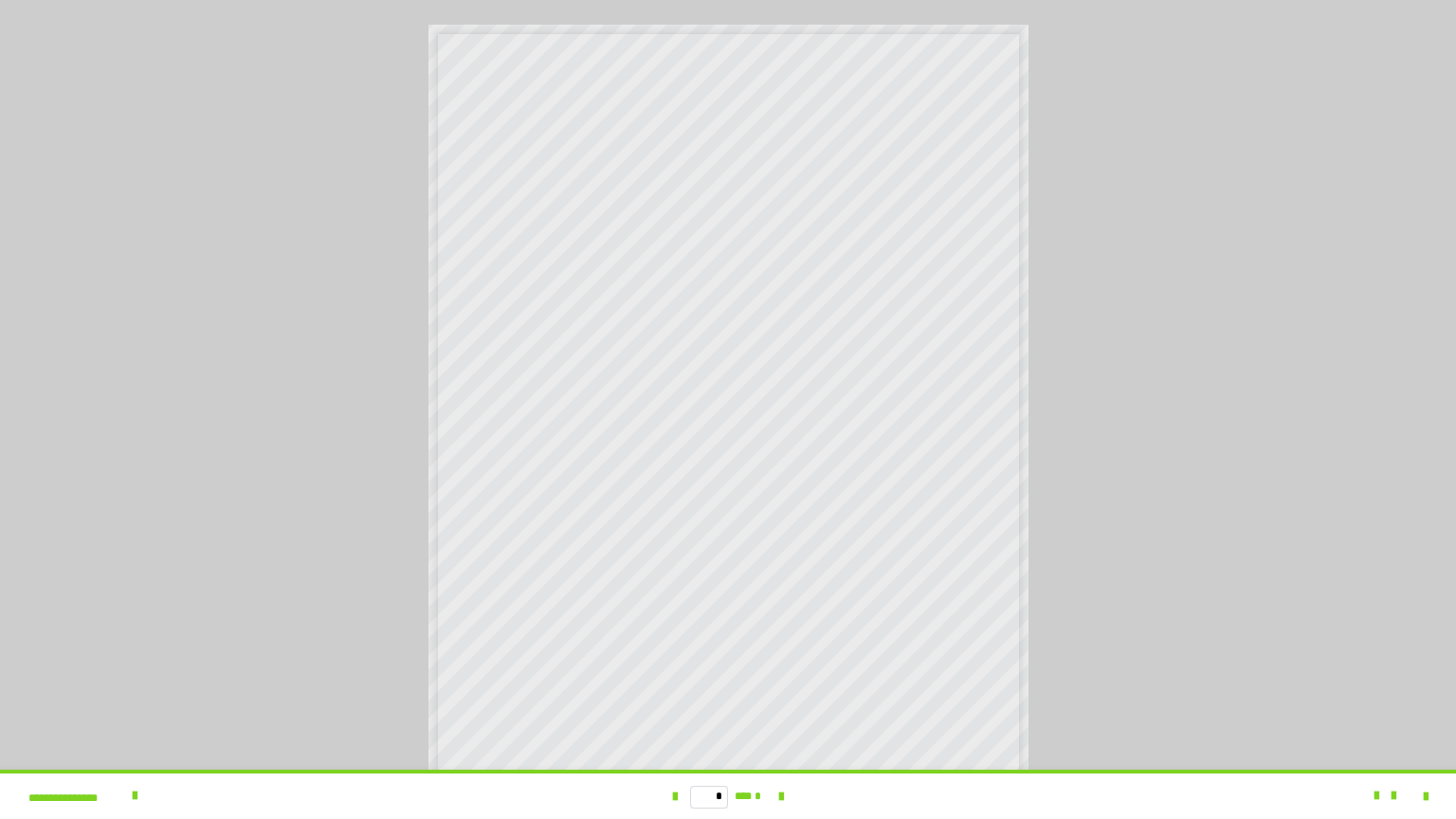 click at bounding box center (728, 410) 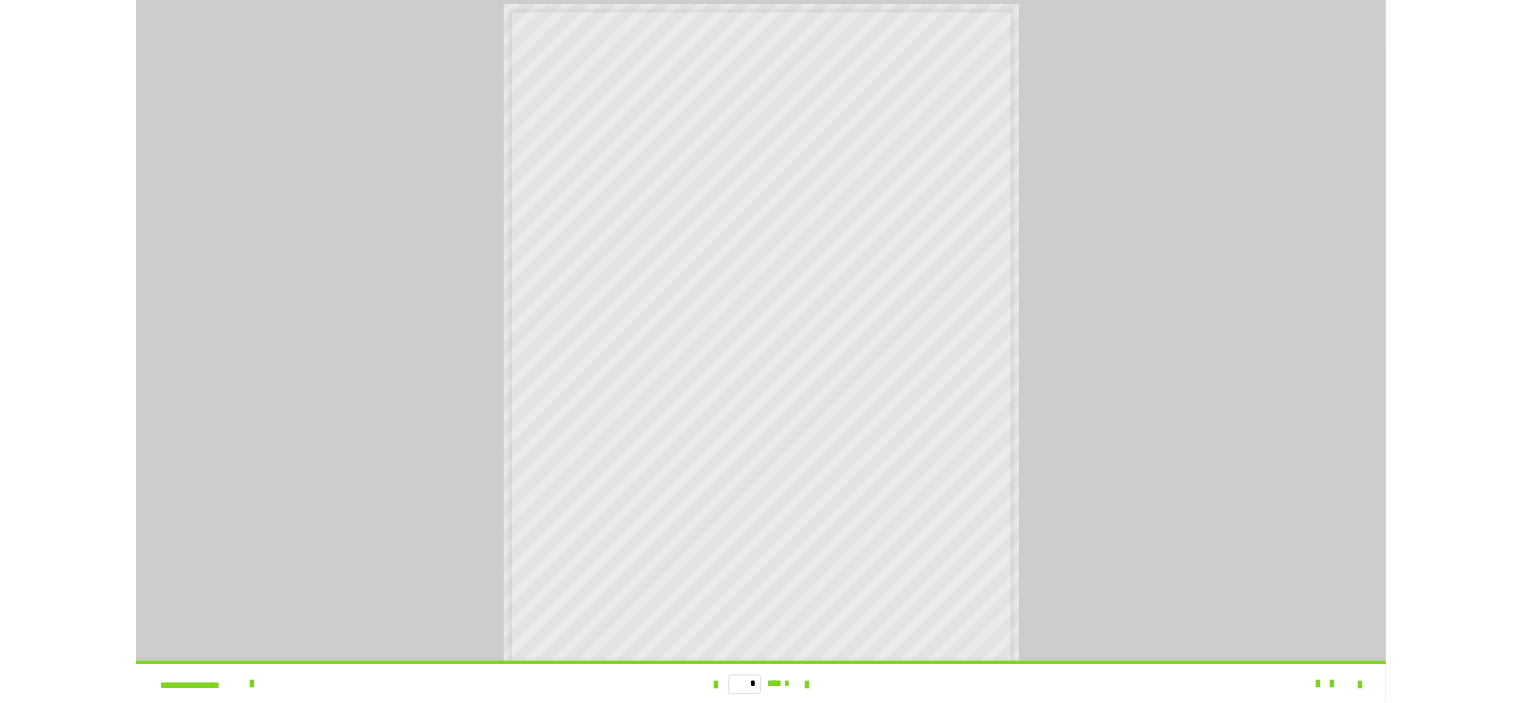 scroll, scrollTop: 58, scrollLeft: 0, axis: vertical 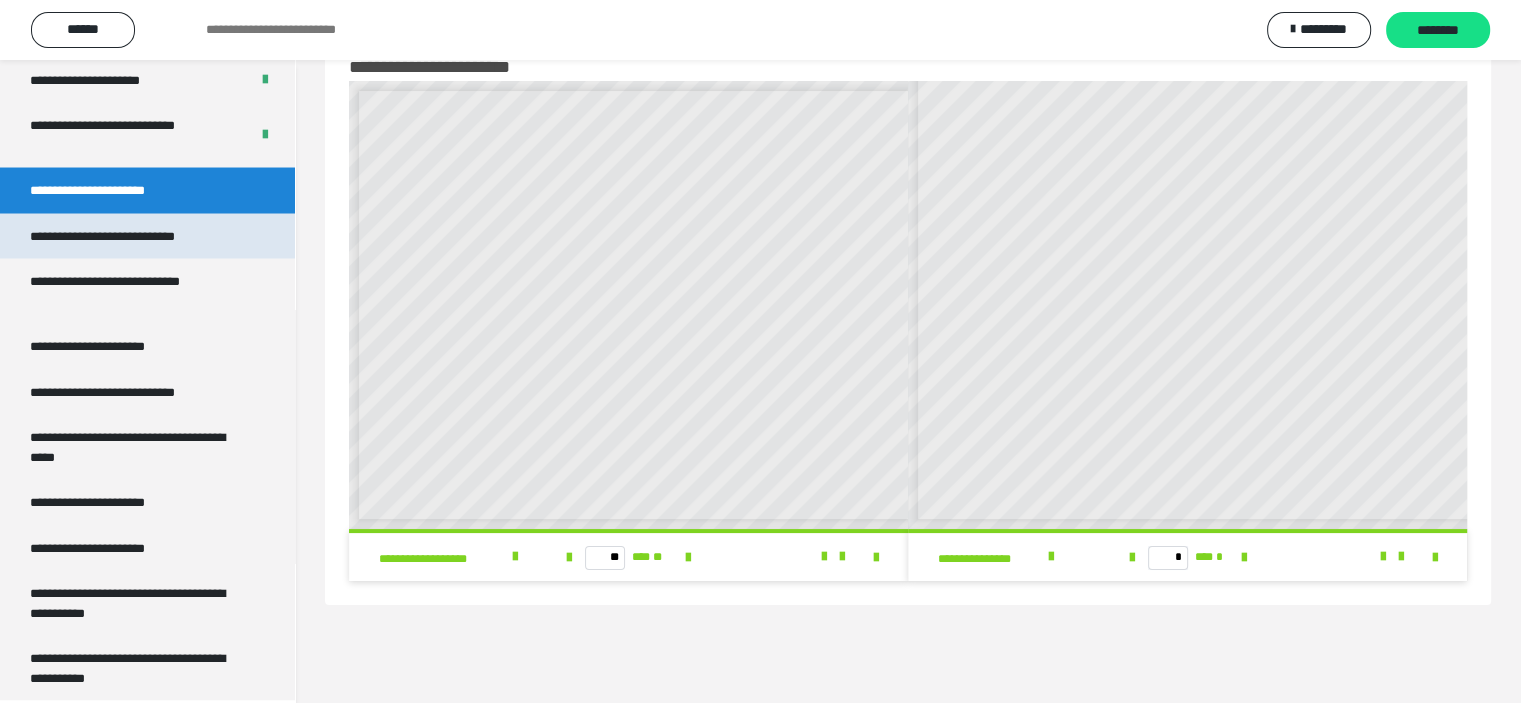 click on "**********" at bounding box center [131, 236] 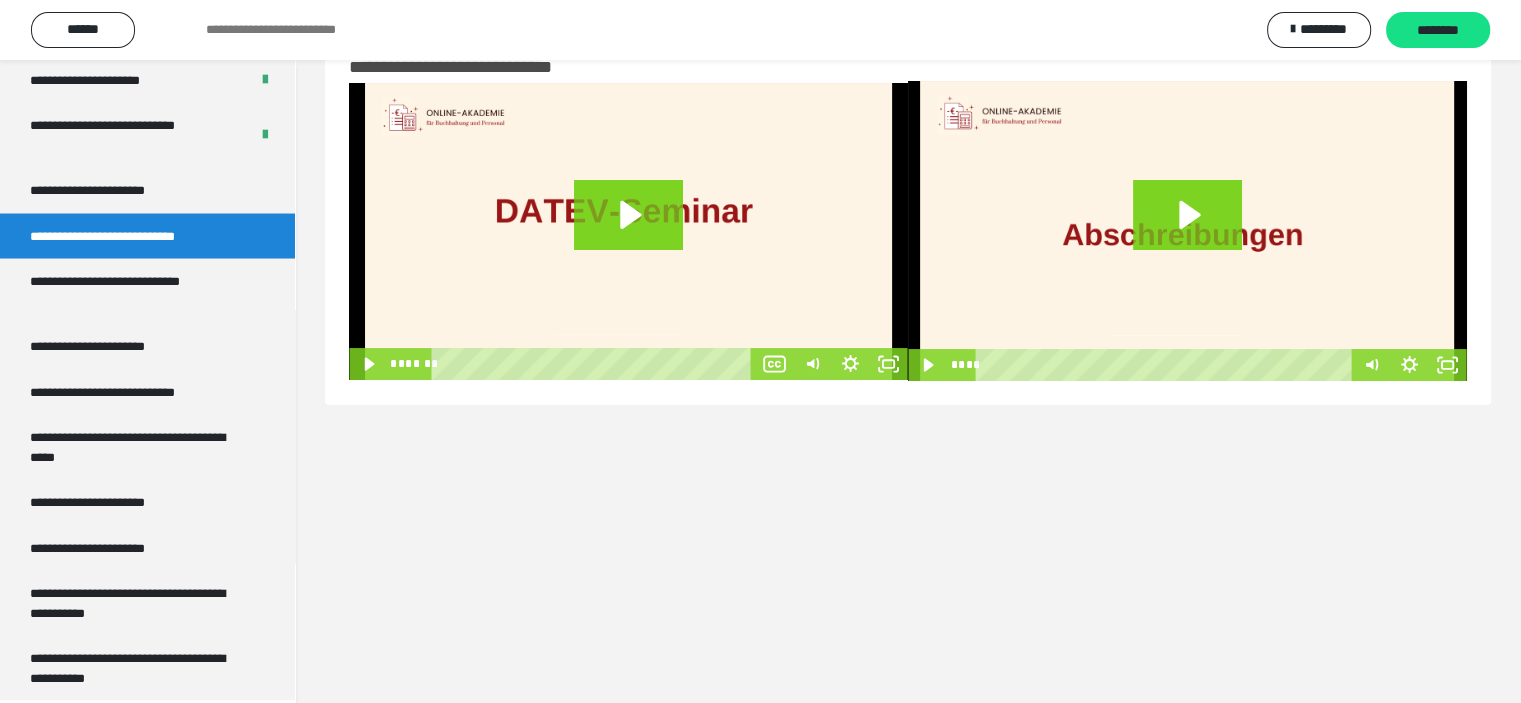 scroll, scrollTop: 0, scrollLeft: 0, axis: both 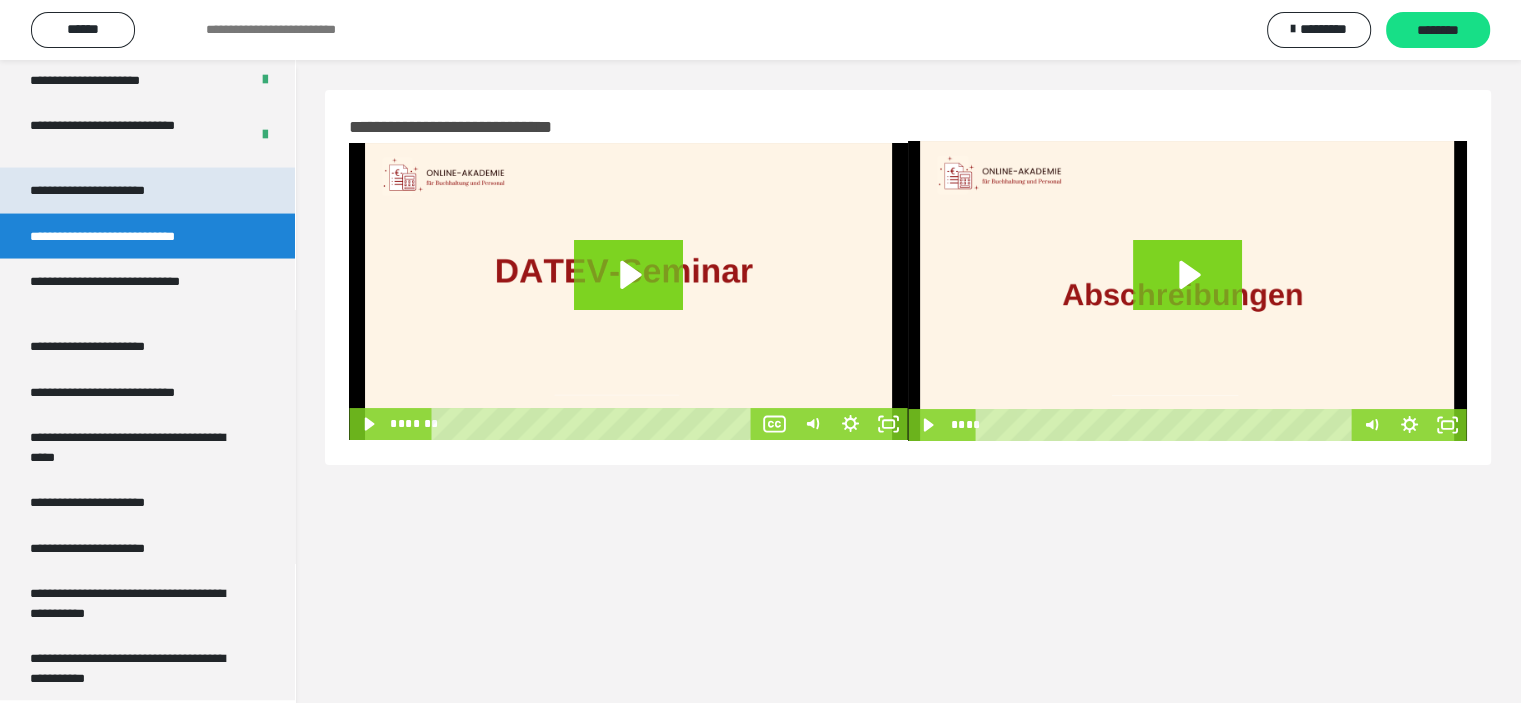 click on "**********" at bounding box center (111, 190) 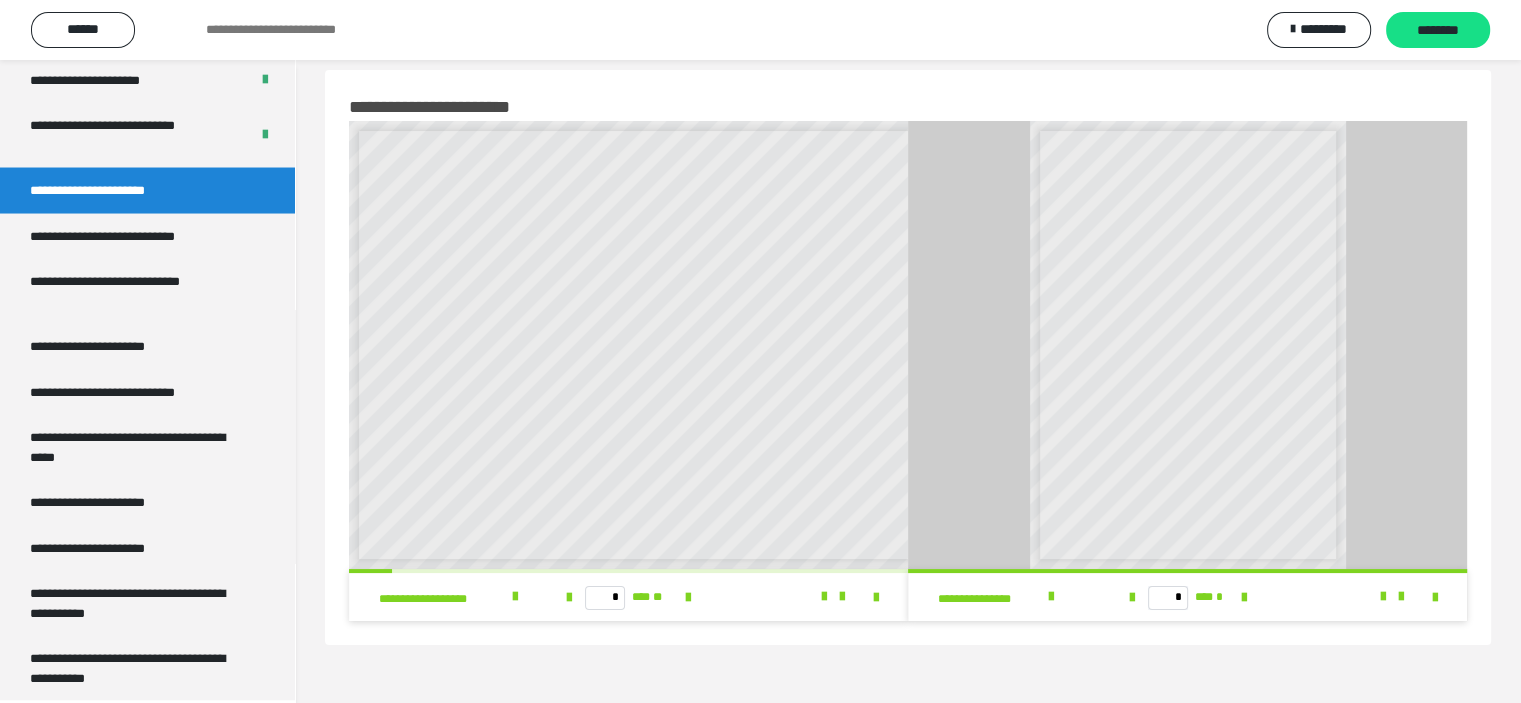 scroll, scrollTop: 0, scrollLeft: 0, axis: both 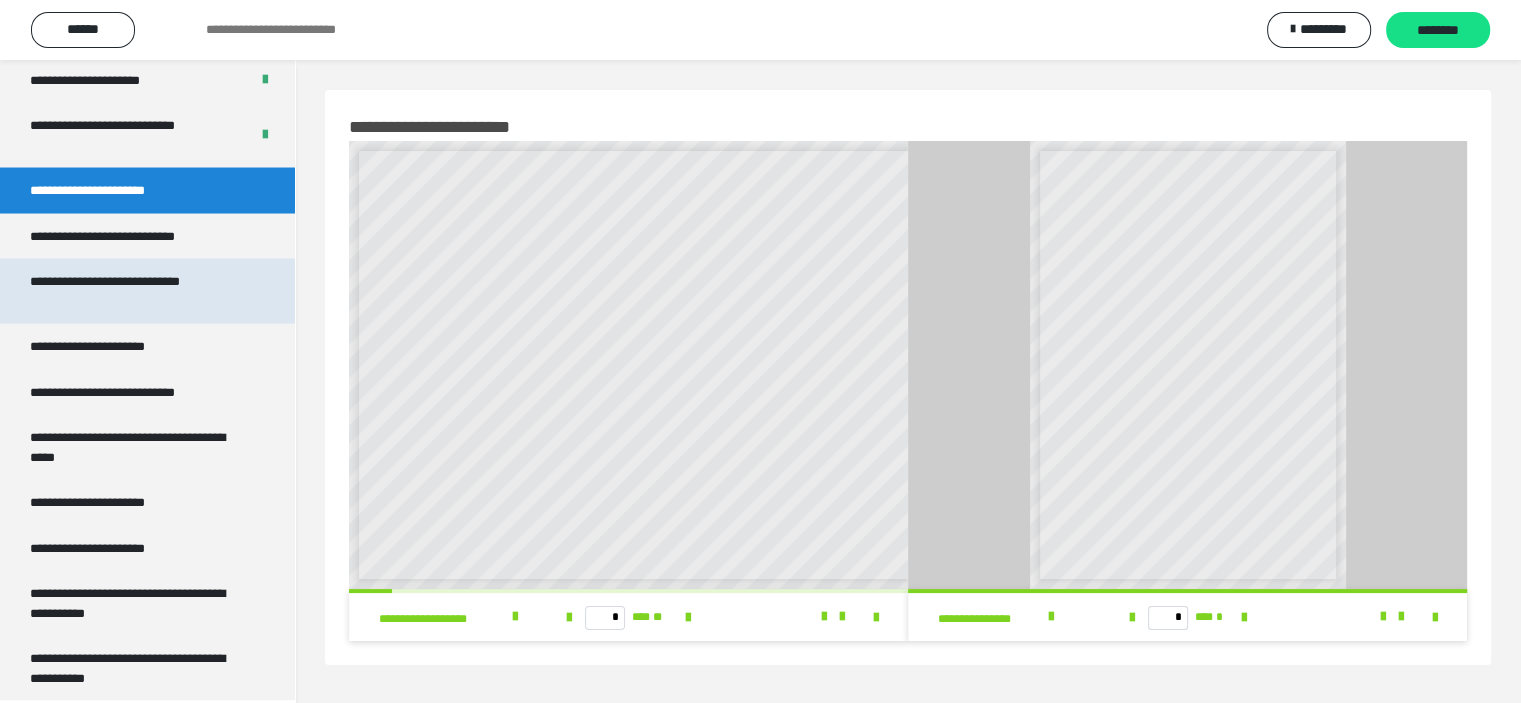 click on "**********" at bounding box center (132, 290) 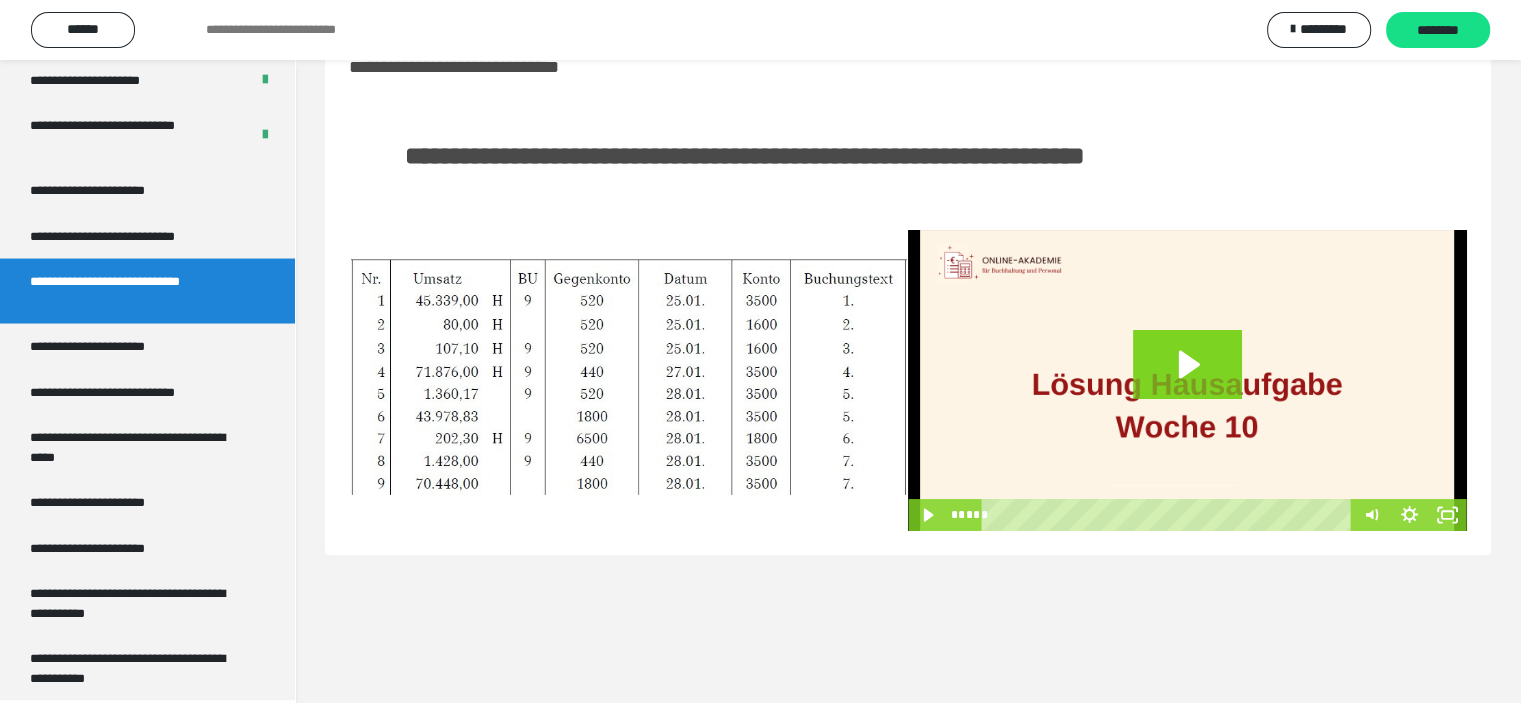 scroll, scrollTop: 0, scrollLeft: 0, axis: both 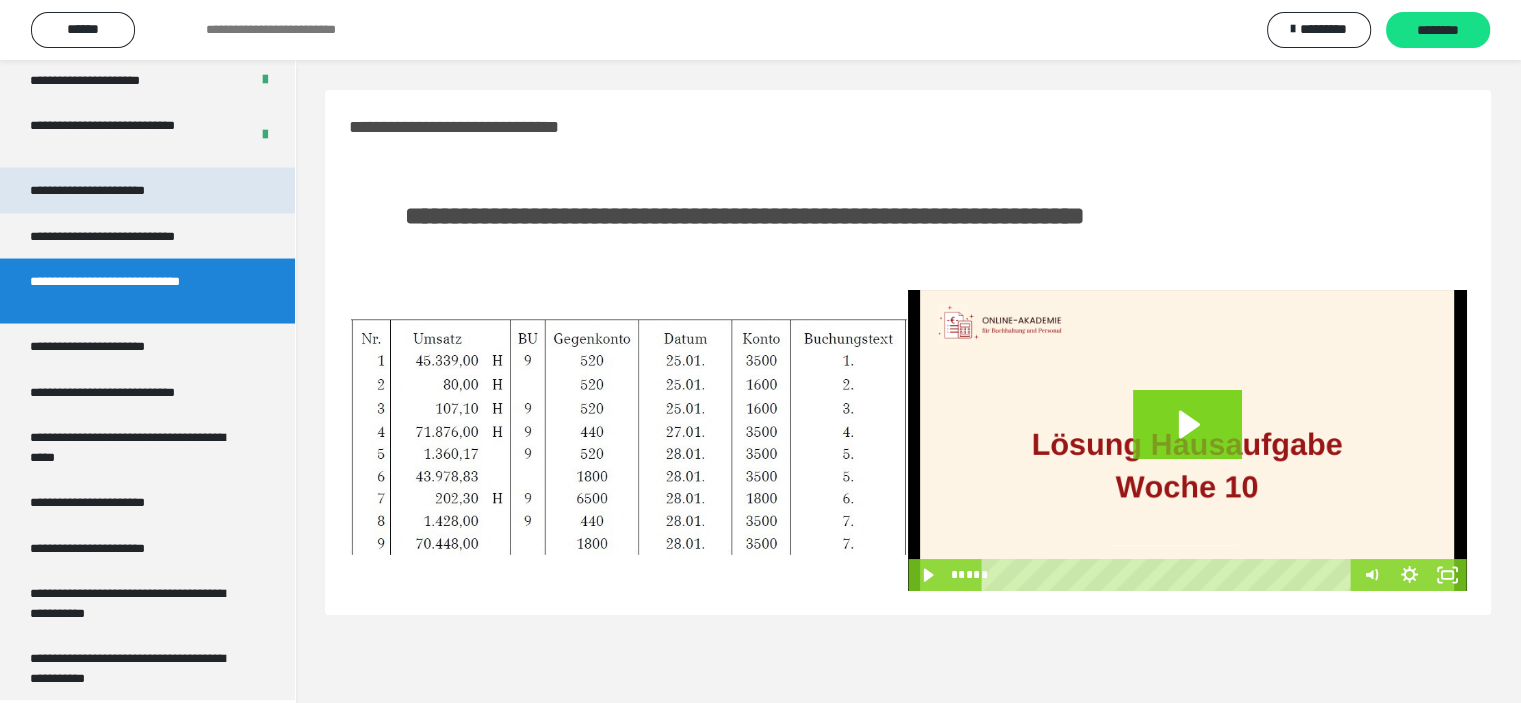 click on "**********" at bounding box center [111, 190] 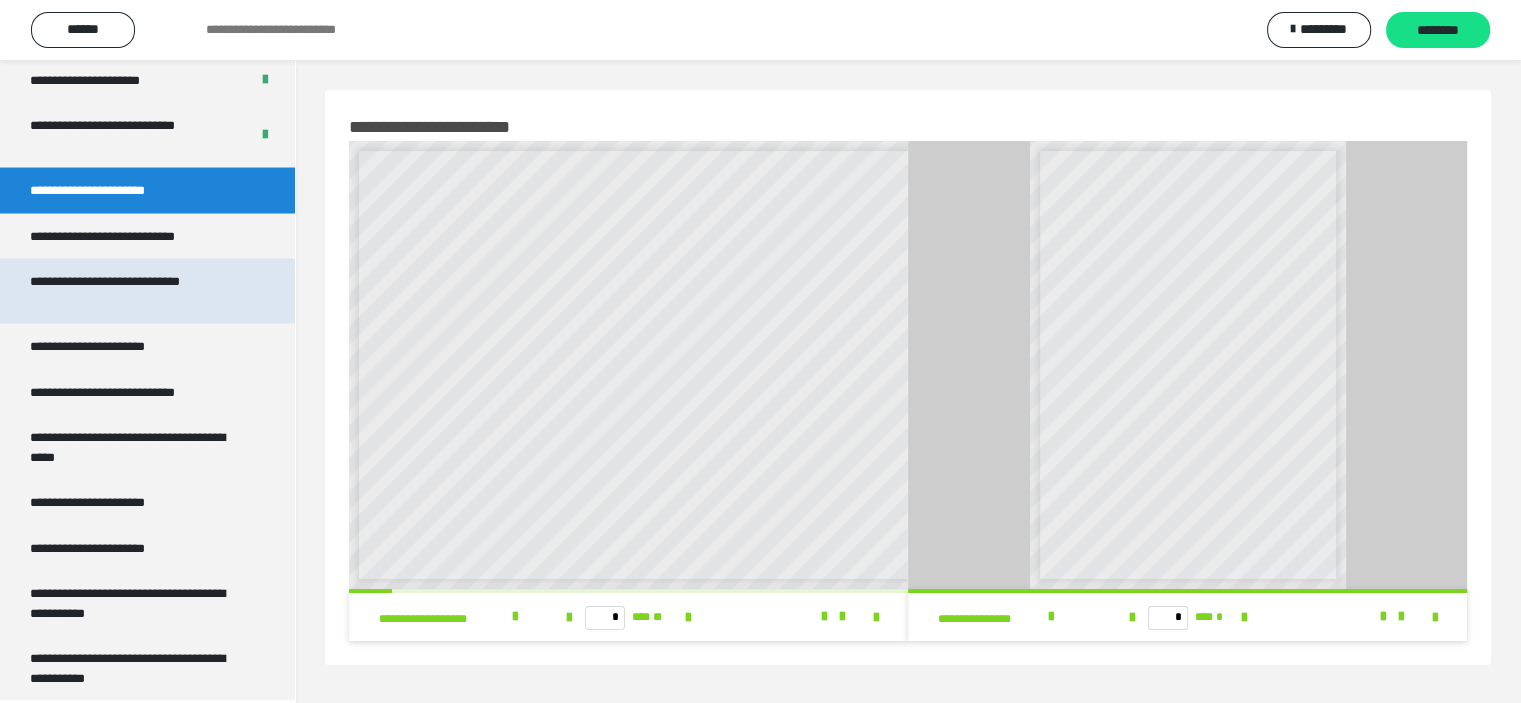 scroll, scrollTop: 60, scrollLeft: 0, axis: vertical 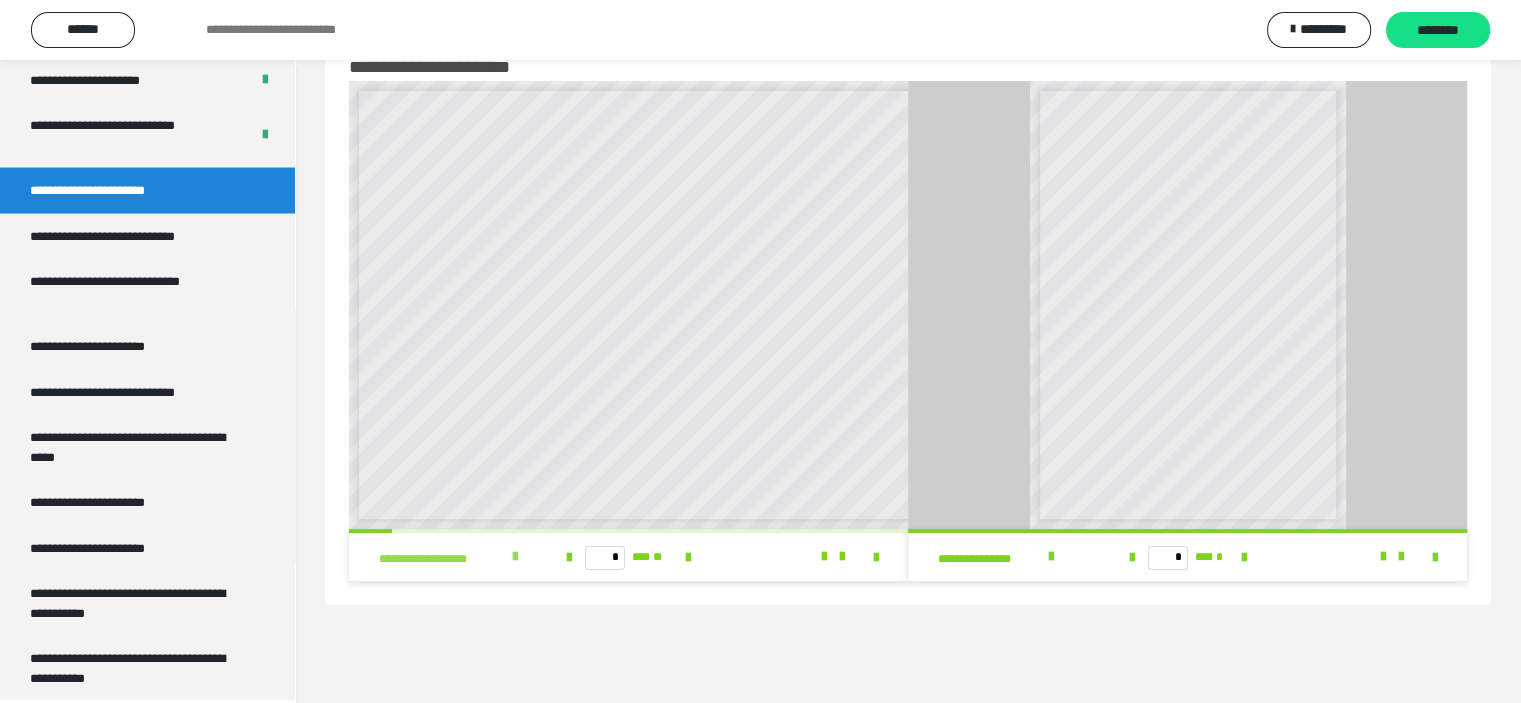 click at bounding box center (515, 557) 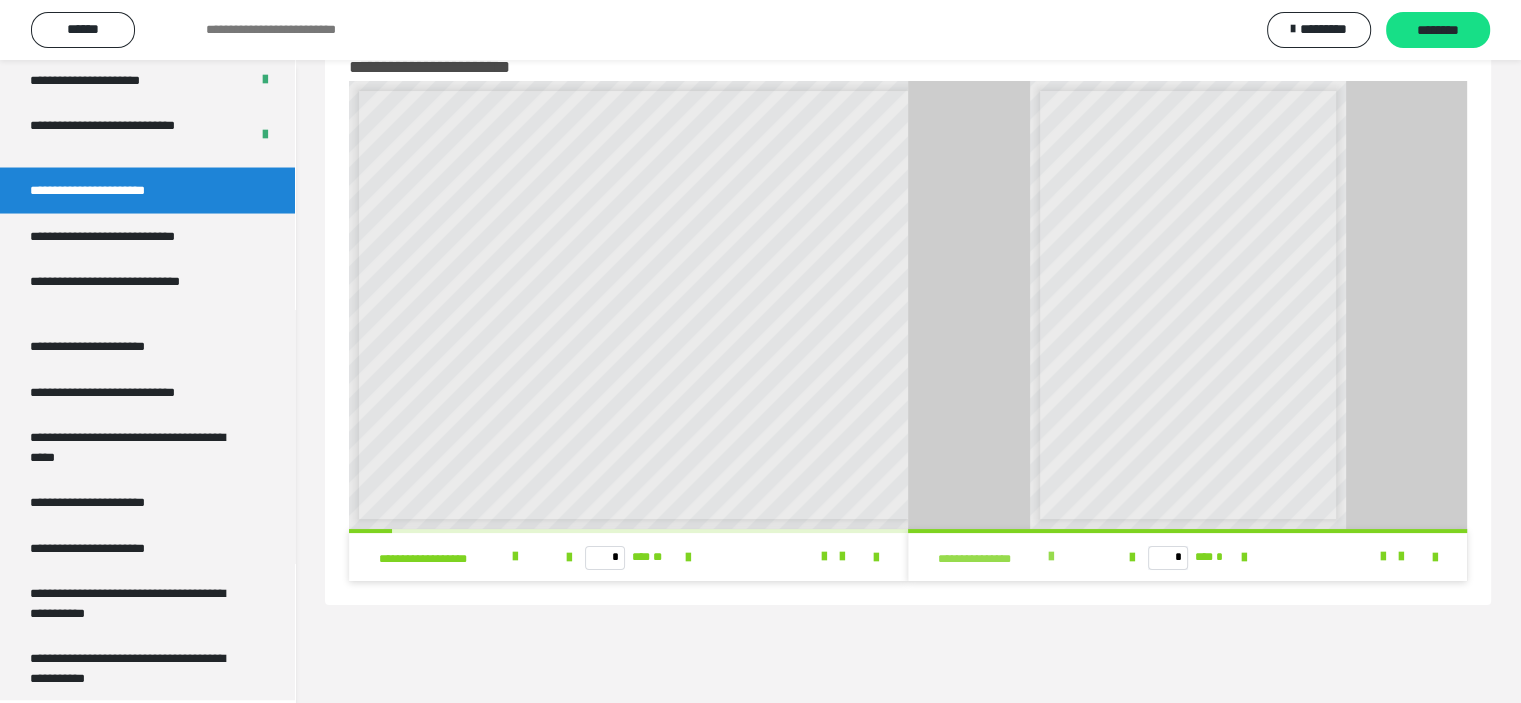 click on "**********" at bounding box center (989, 559) 